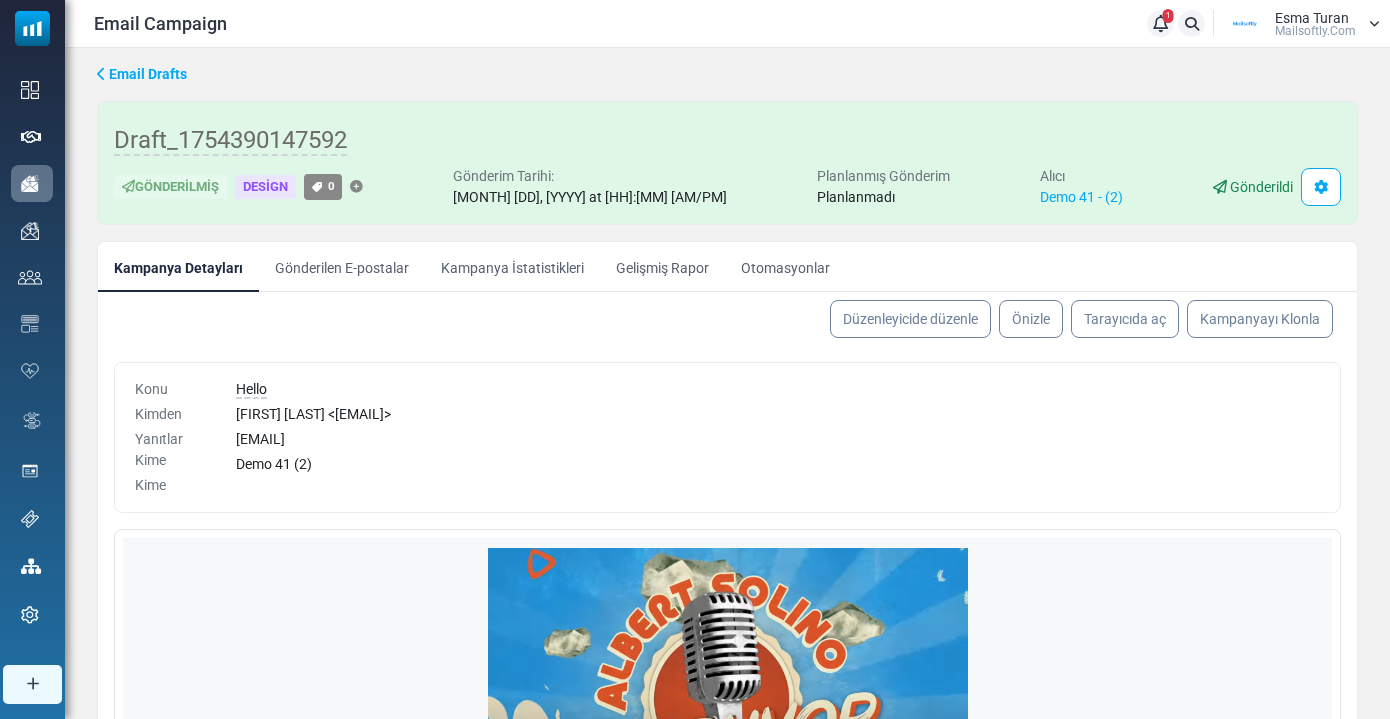 scroll, scrollTop: 0, scrollLeft: 0, axis: both 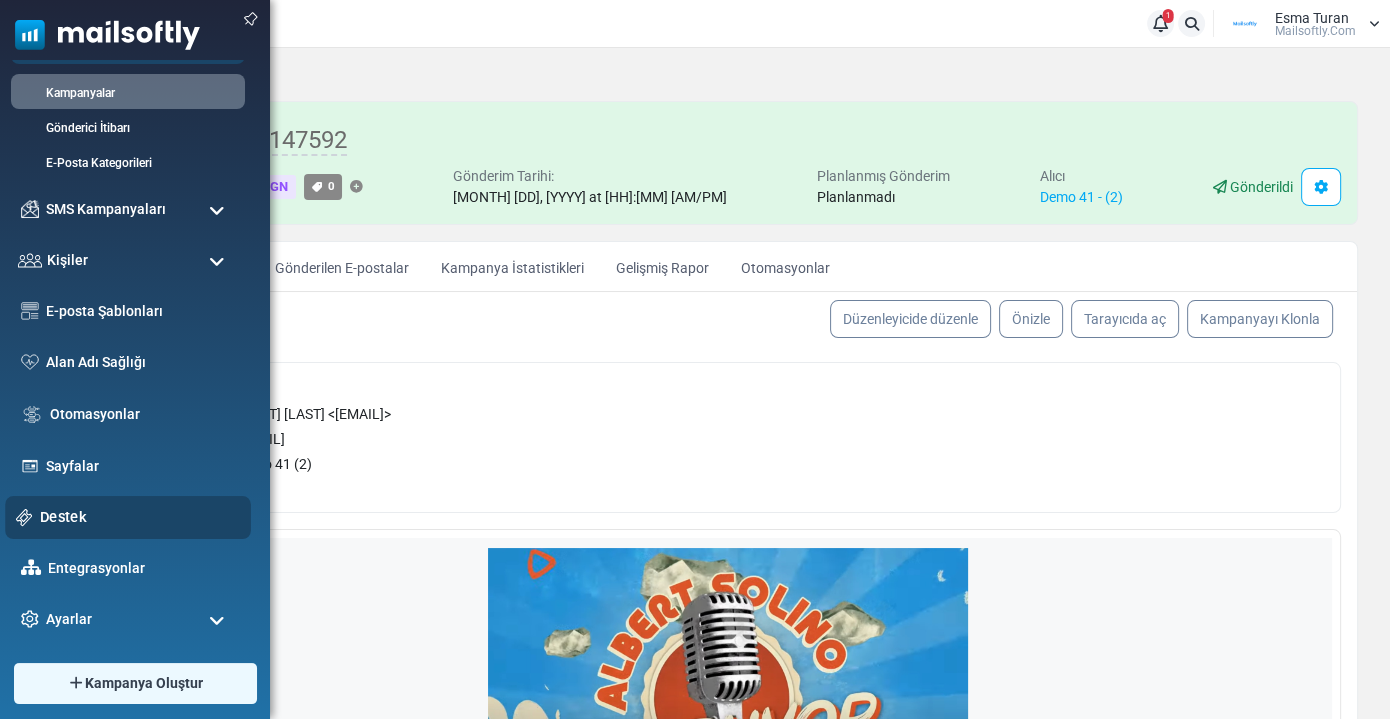 click on "Destek" at bounding box center (140, 517) 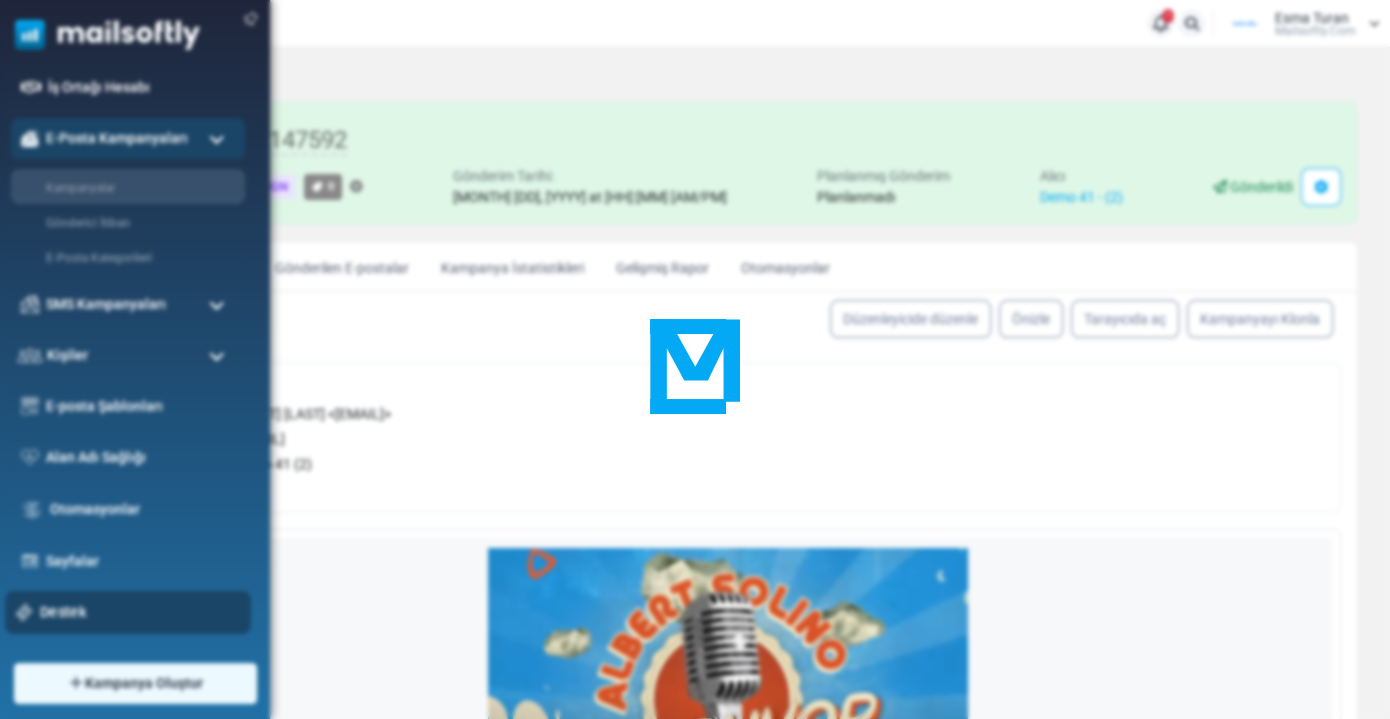 scroll, scrollTop: 8, scrollLeft: 0, axis: vertical 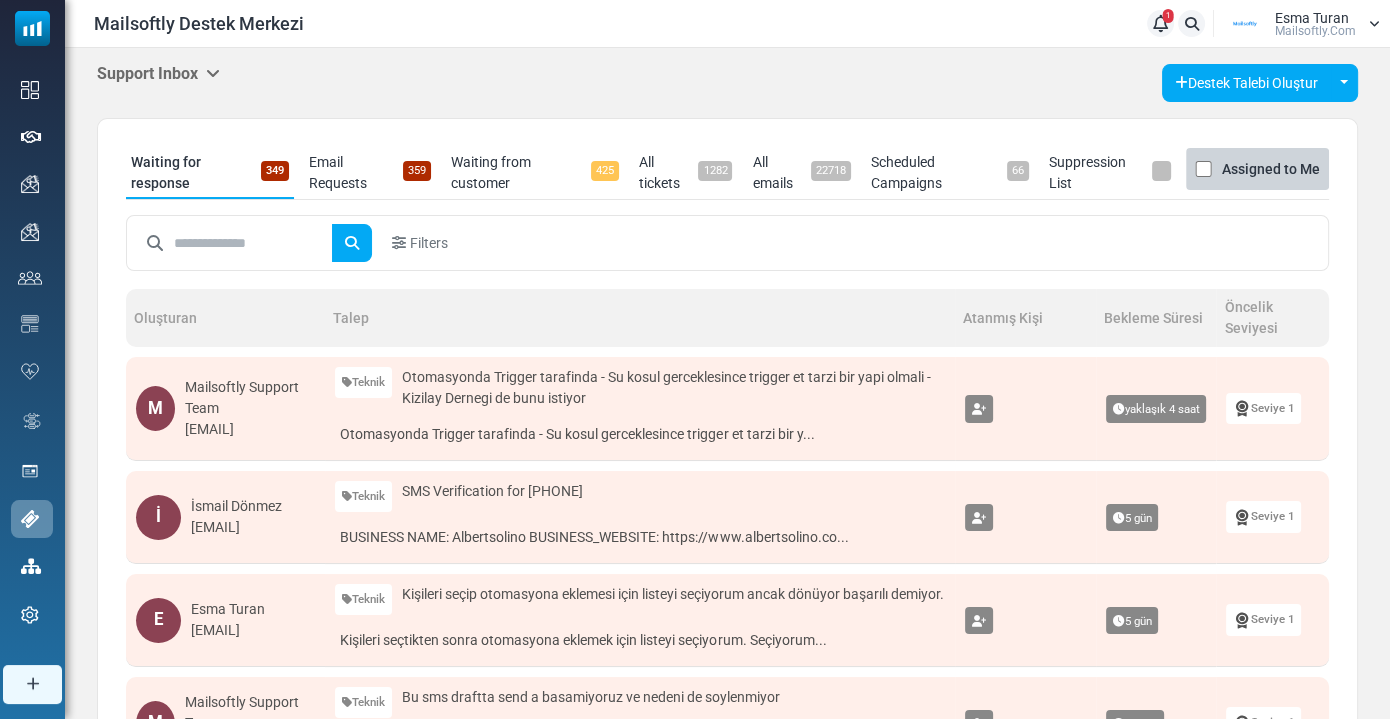 click on "Support Inbox" at bounding box center [158, 73] 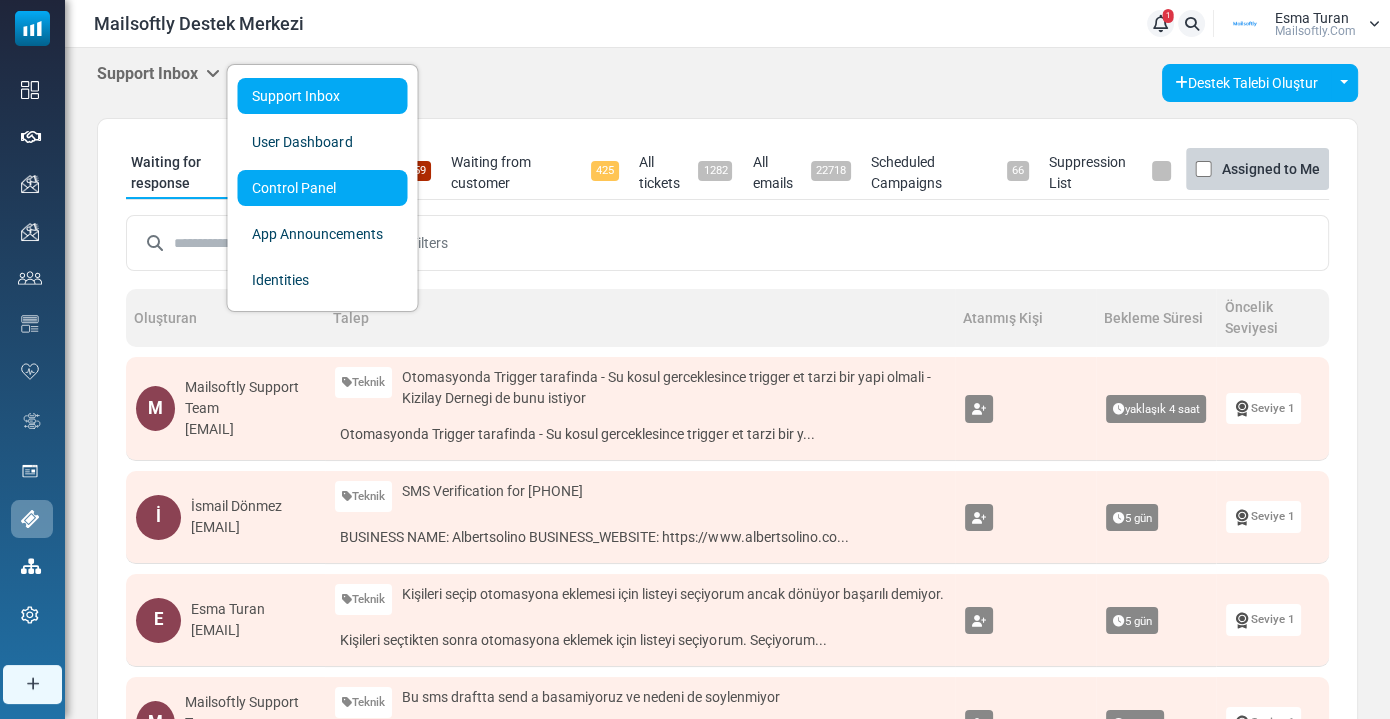 click on "Control Panel" at bounding box center (322, 188) 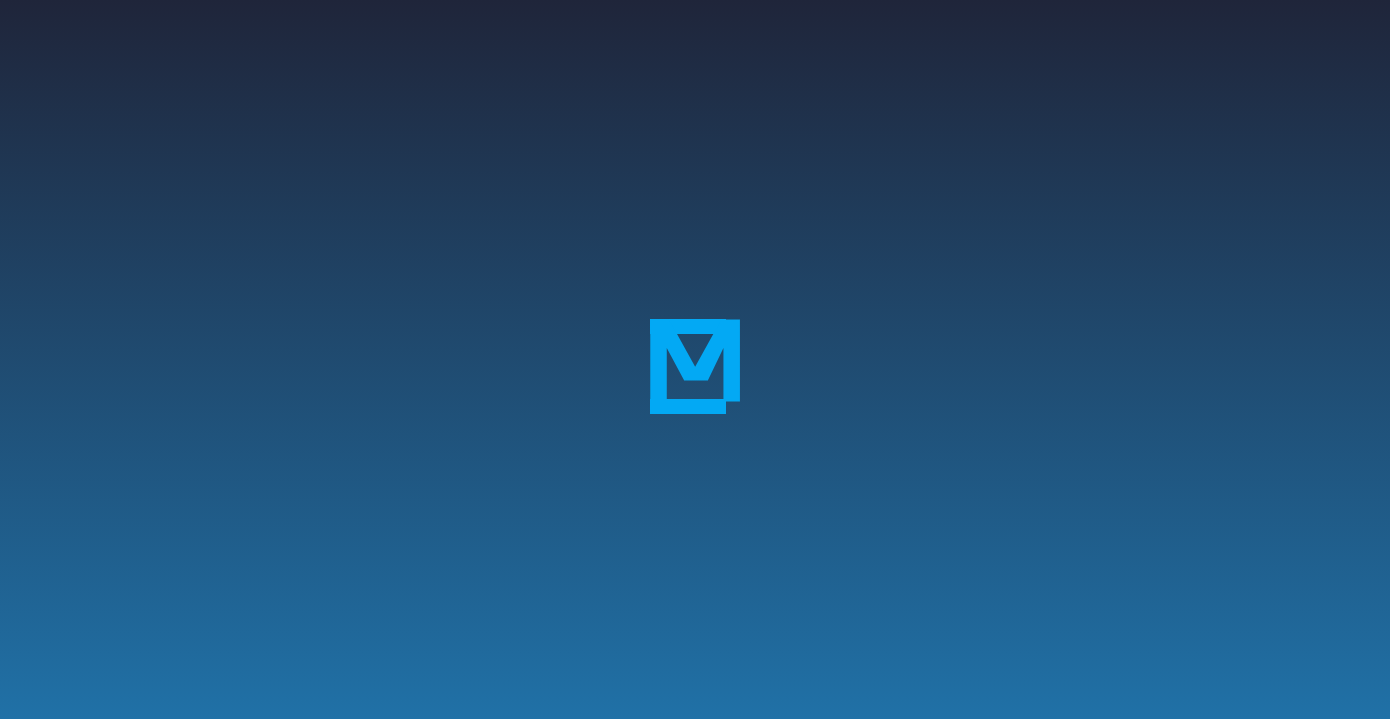 scroll, scrollTop: 0, scrollLeft: 0, axis: both 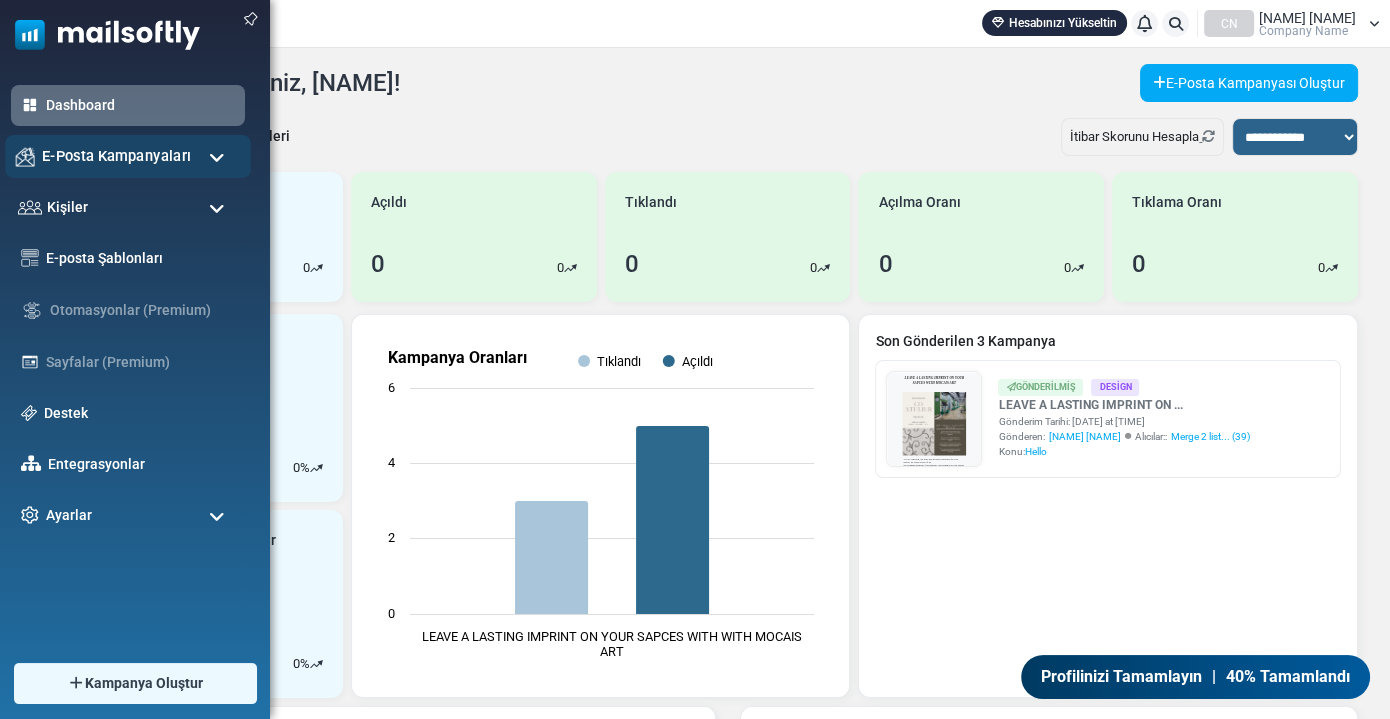 click on "E-Posta Kampanyaları" at bounding box center [116, 156] 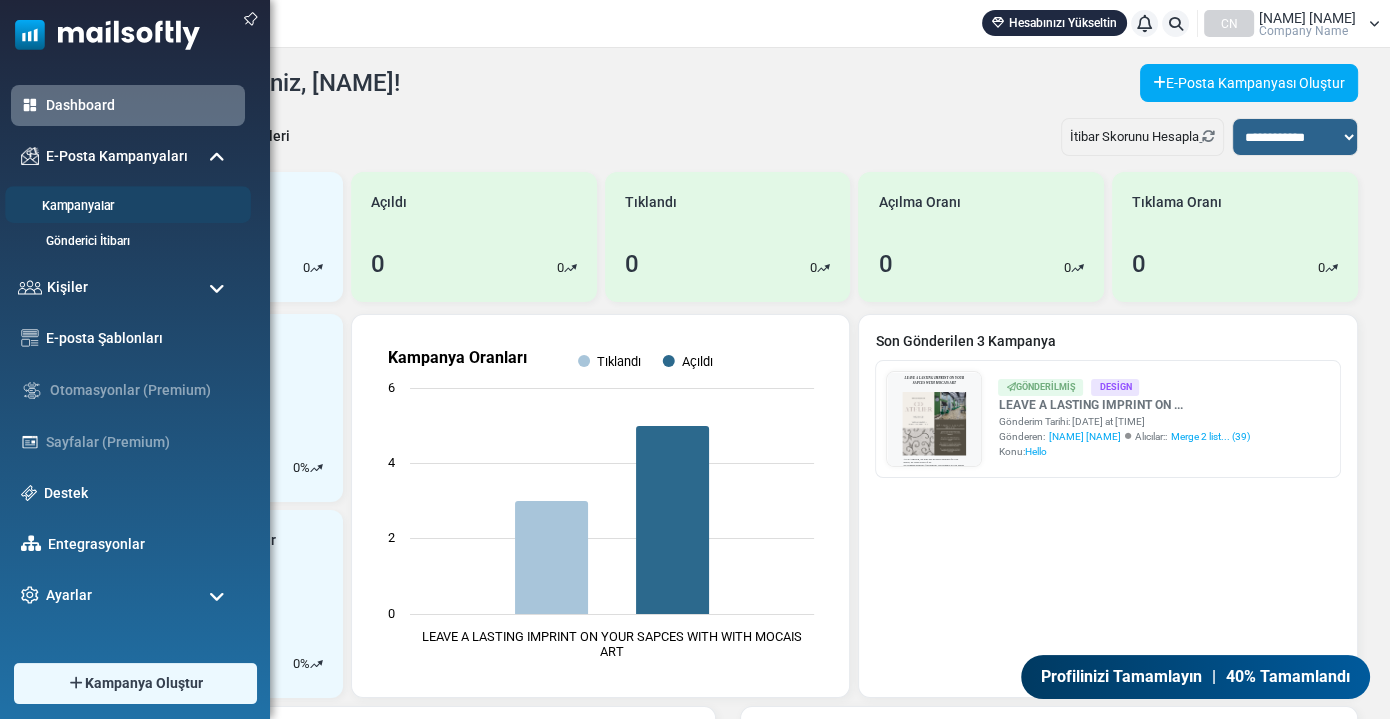 click on "Kampanyalar" at bounding box center (125, 206) 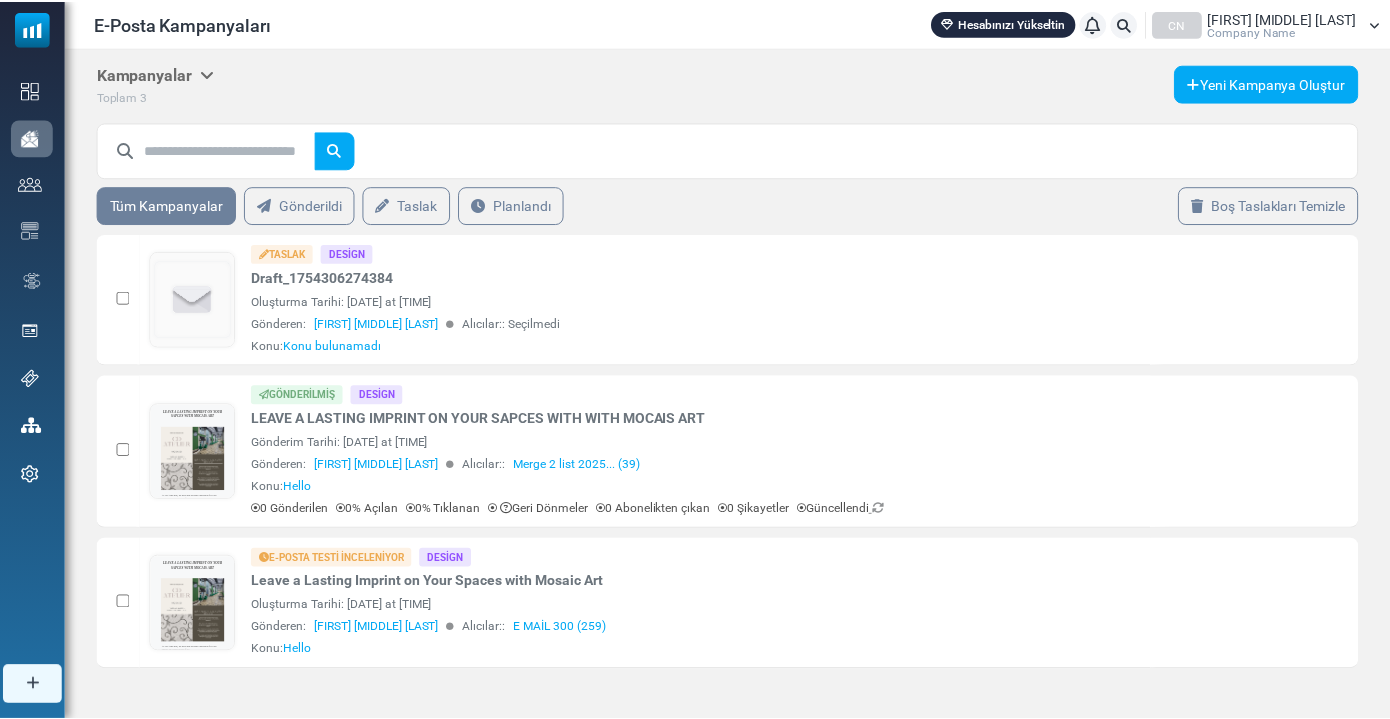 scroll, scrollTop: 0, scrollLeft: 0, axis: both 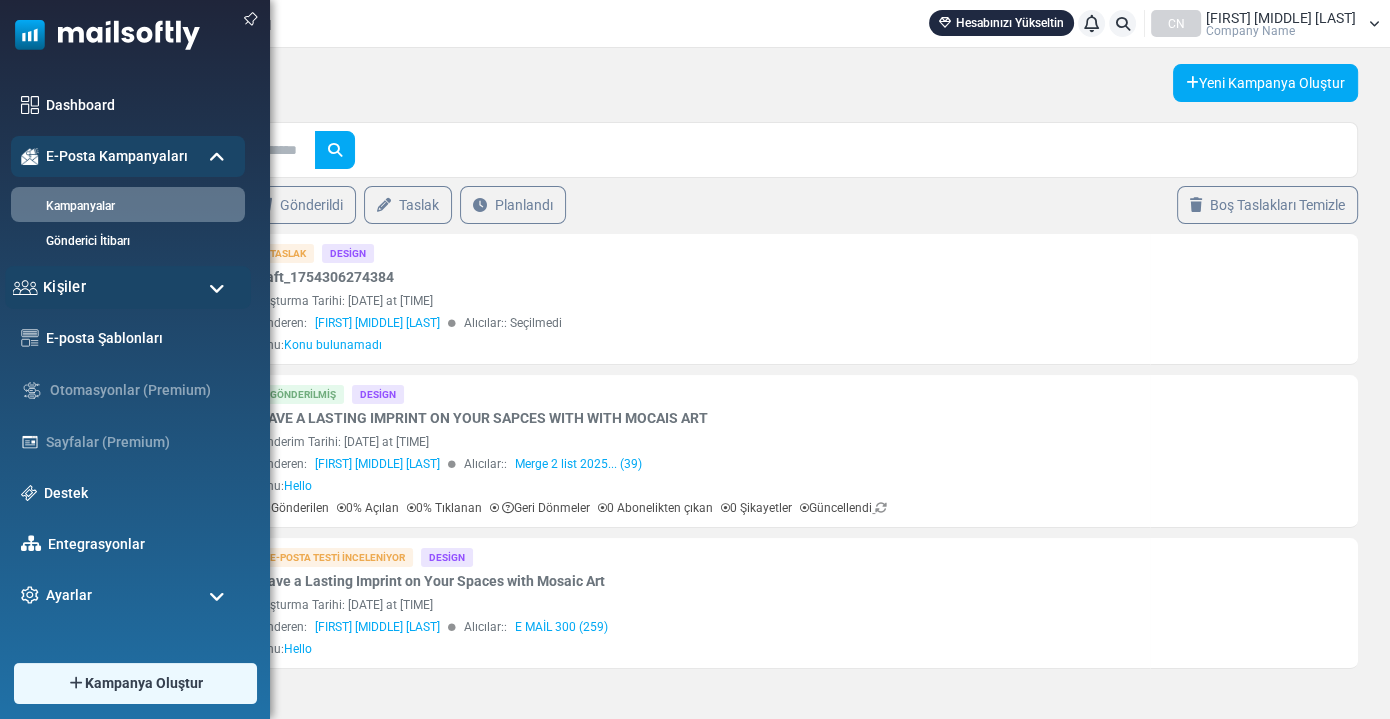 drag, startPoint x: 53, startPoint y: 291, endPoint x: 82, endPoint y: 290, distance: 29.017237 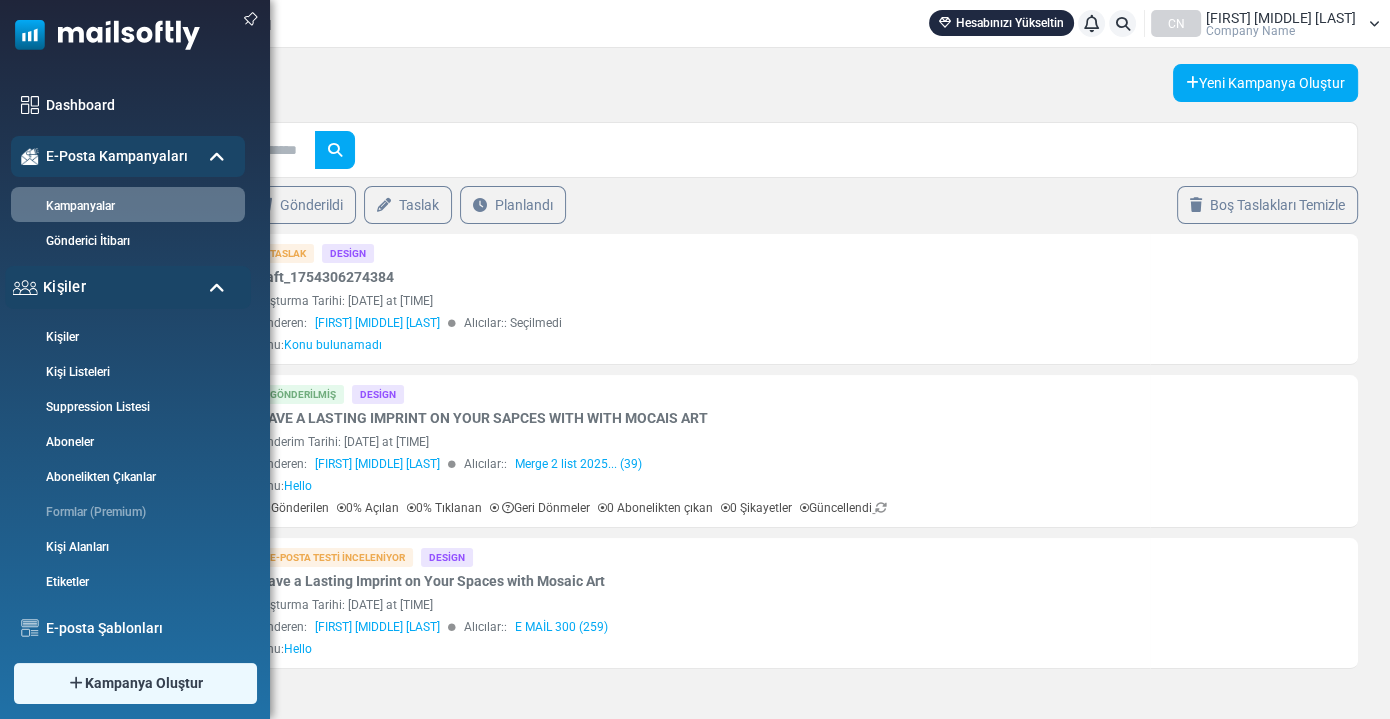 click on "Kişiler" at bounding box center (64, 287) 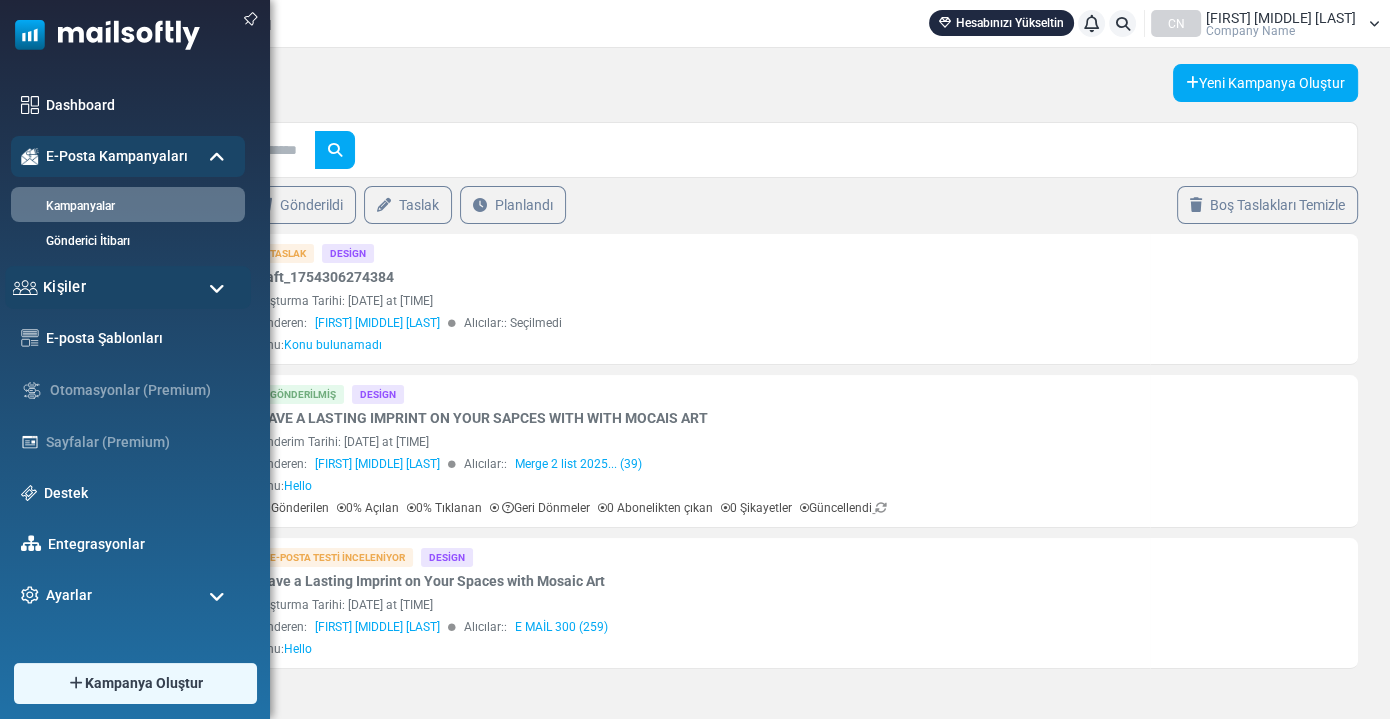 click on "Kişiler" at bounding box center [64, 287] 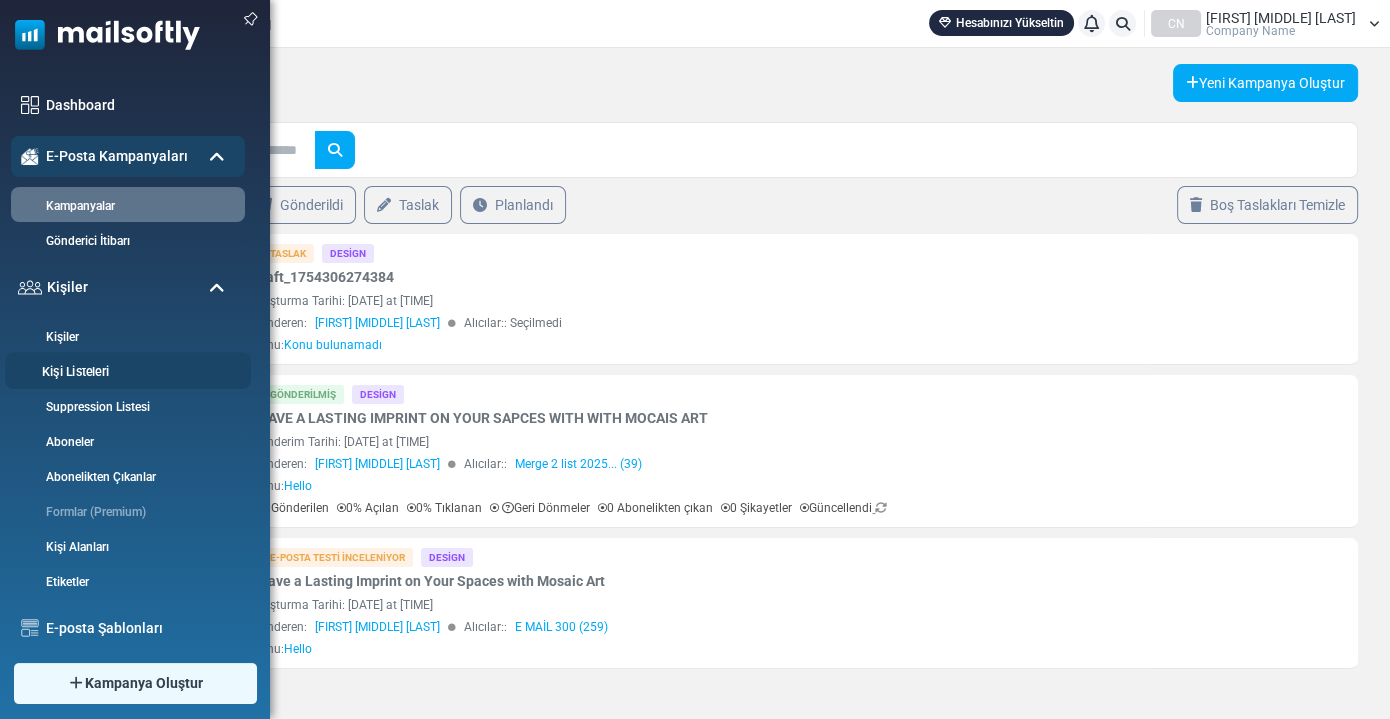 click on "Kişi Listeleri" at bounding box center [125, 372] 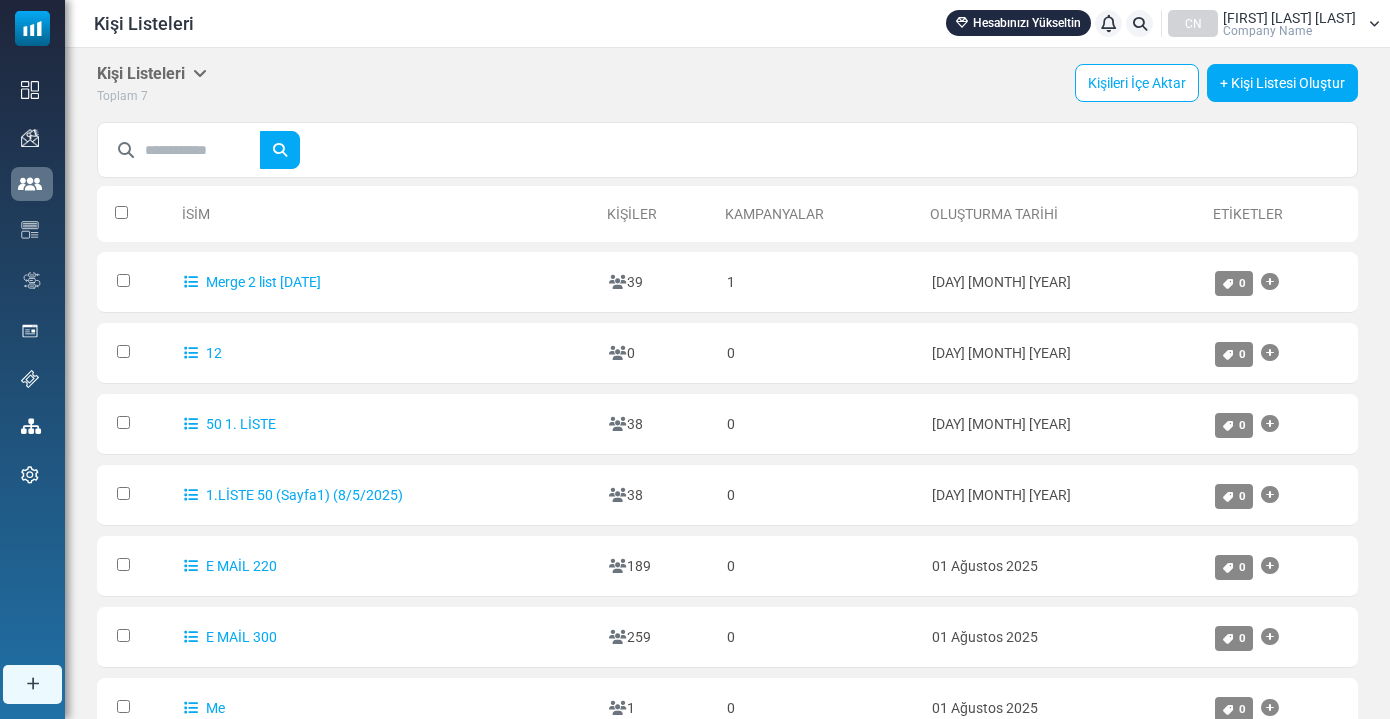 scroll, scrollTop: 0, scrollLeft: 0, axis: both 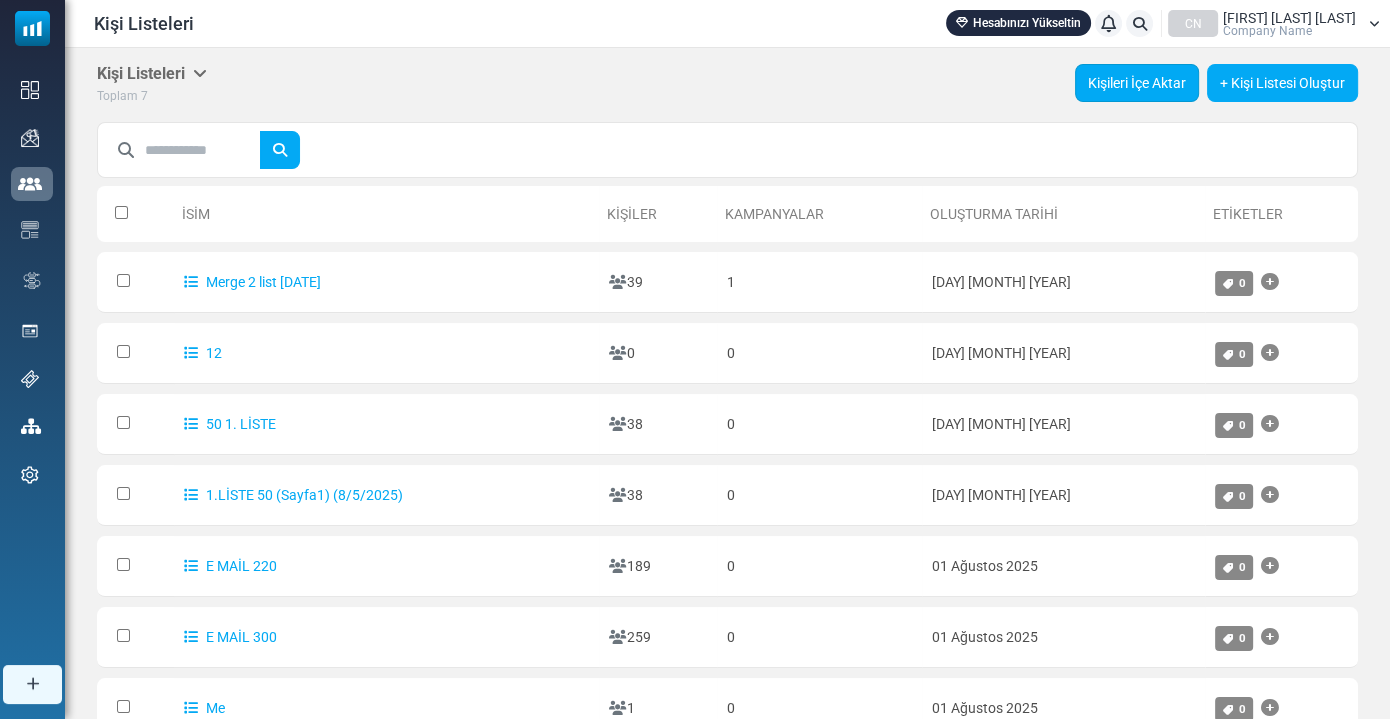 click on "Kişileri İçe Aktar" at bounding box center (1137, 83) 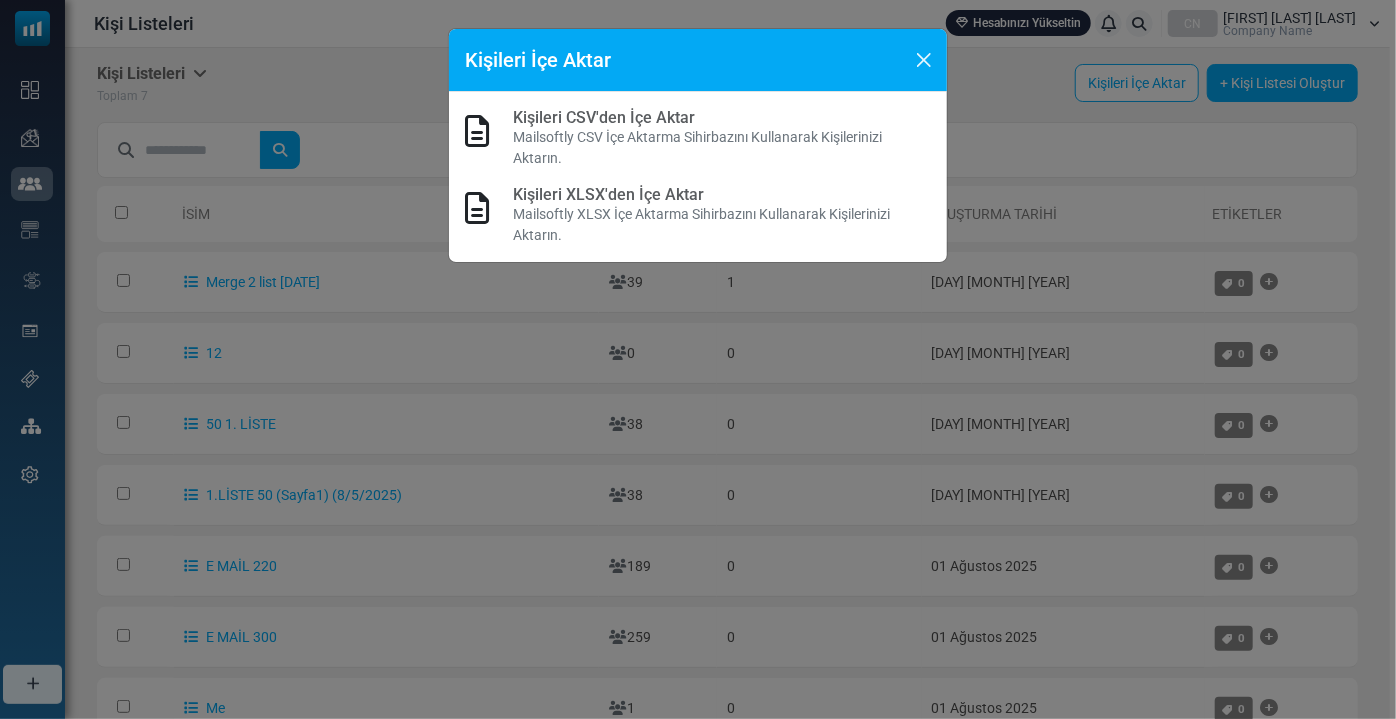 click on "Kişileri İçe Aktar
Kişileri CSV'den İçe Aktar
Mailsoftly CSV İçe Aktarma Sihirbazını Kullanarak Kişilerinizi Aktarın.
Kişileri XLSX'den İçe Aktar
Mailsoftly XLSX İçe Aktarma Sihirbazını Kullanarak Kişilerinizi Aktarın." at bounding box center [698, 359] 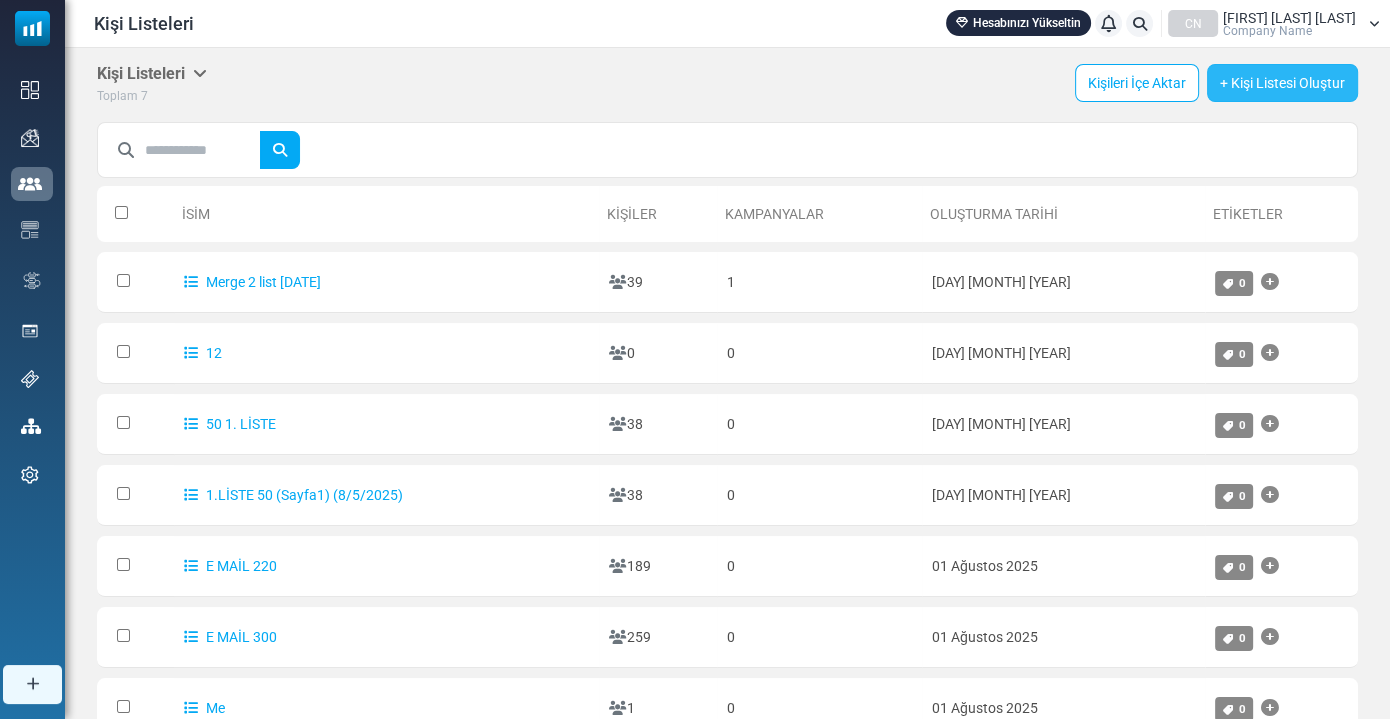 click on "+ Kişi Listesi Oluştur" at bounding box center (1282, 83) 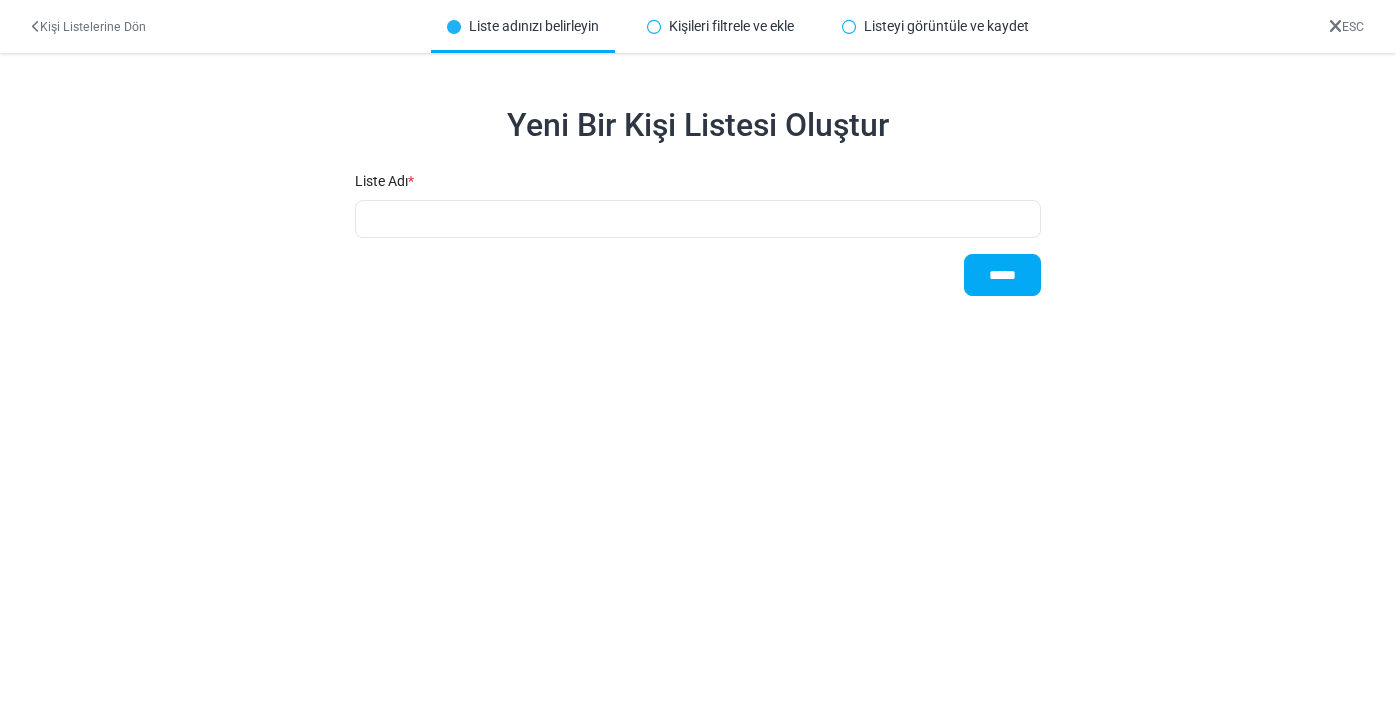 scroll, scrollTop: 0, scrollLeft: 0, axis: both 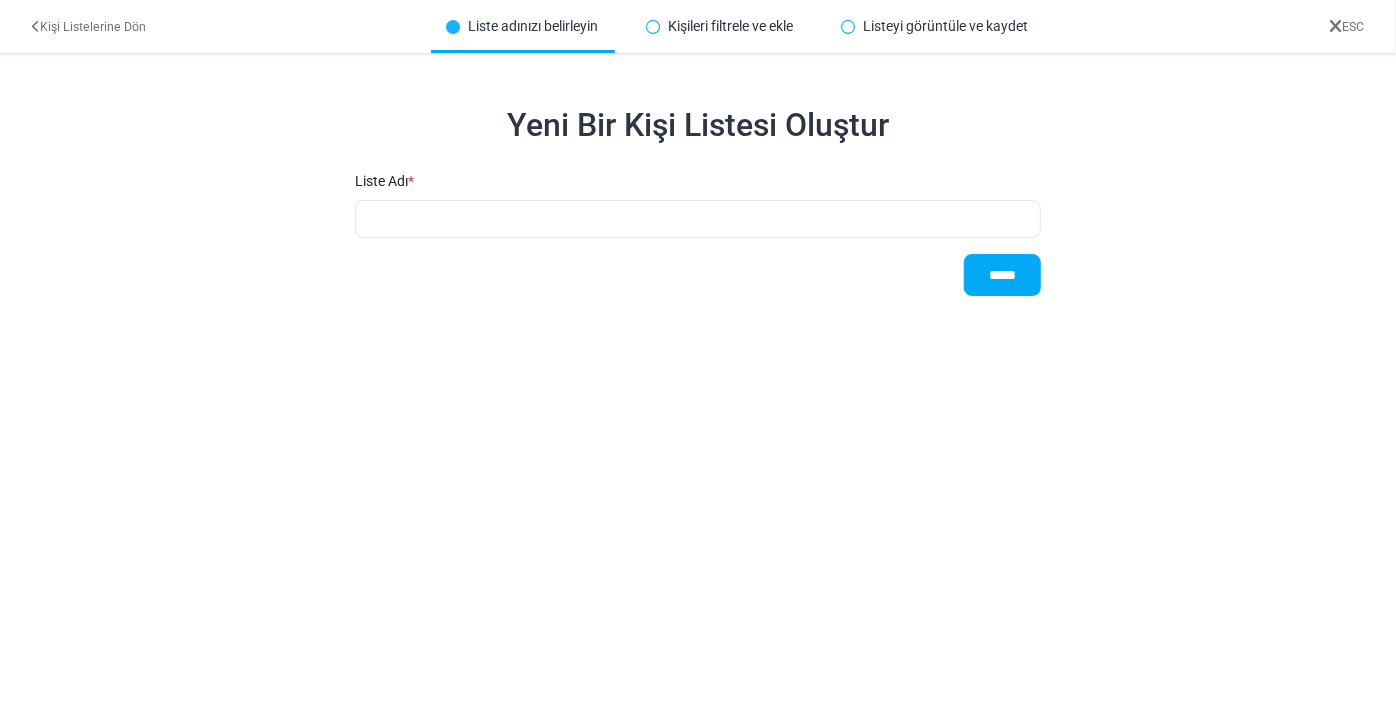 click on "Liste Adı  *
*****" at bounding box center [698, 237] 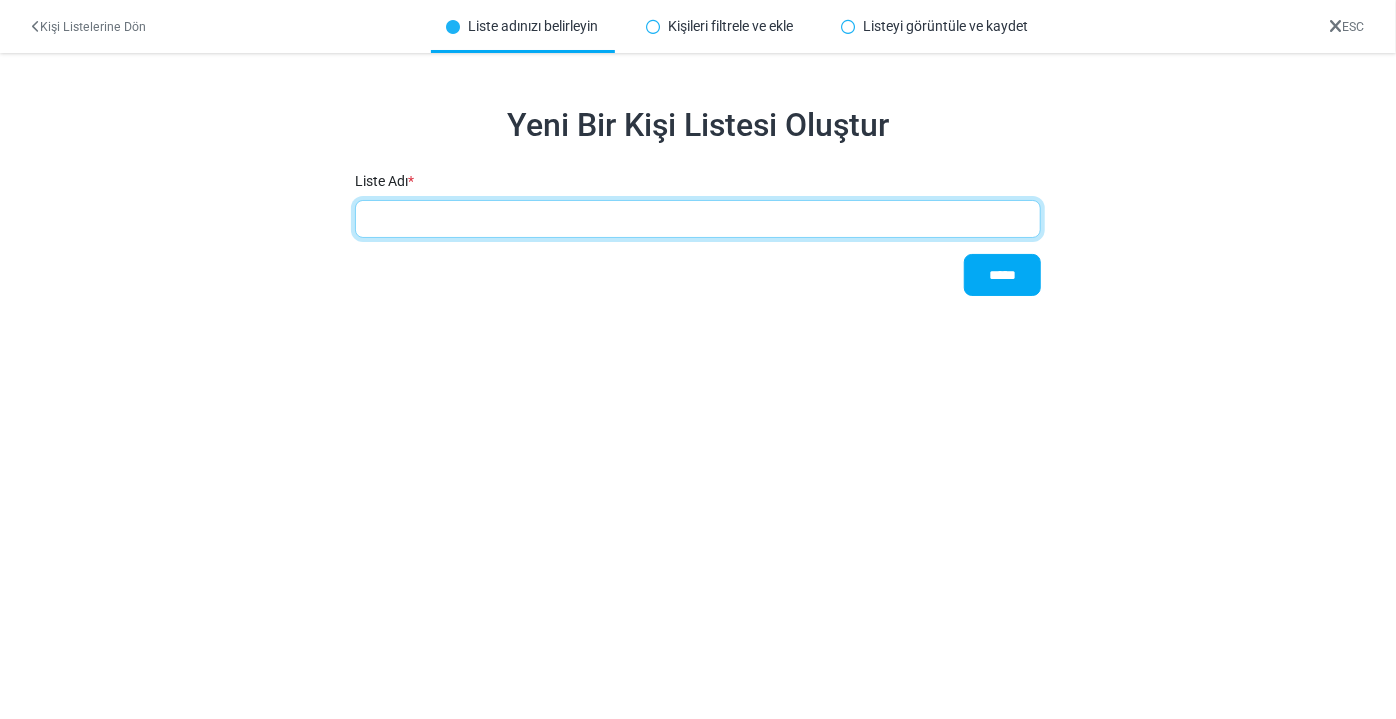 click at bounding box center (698, 219) 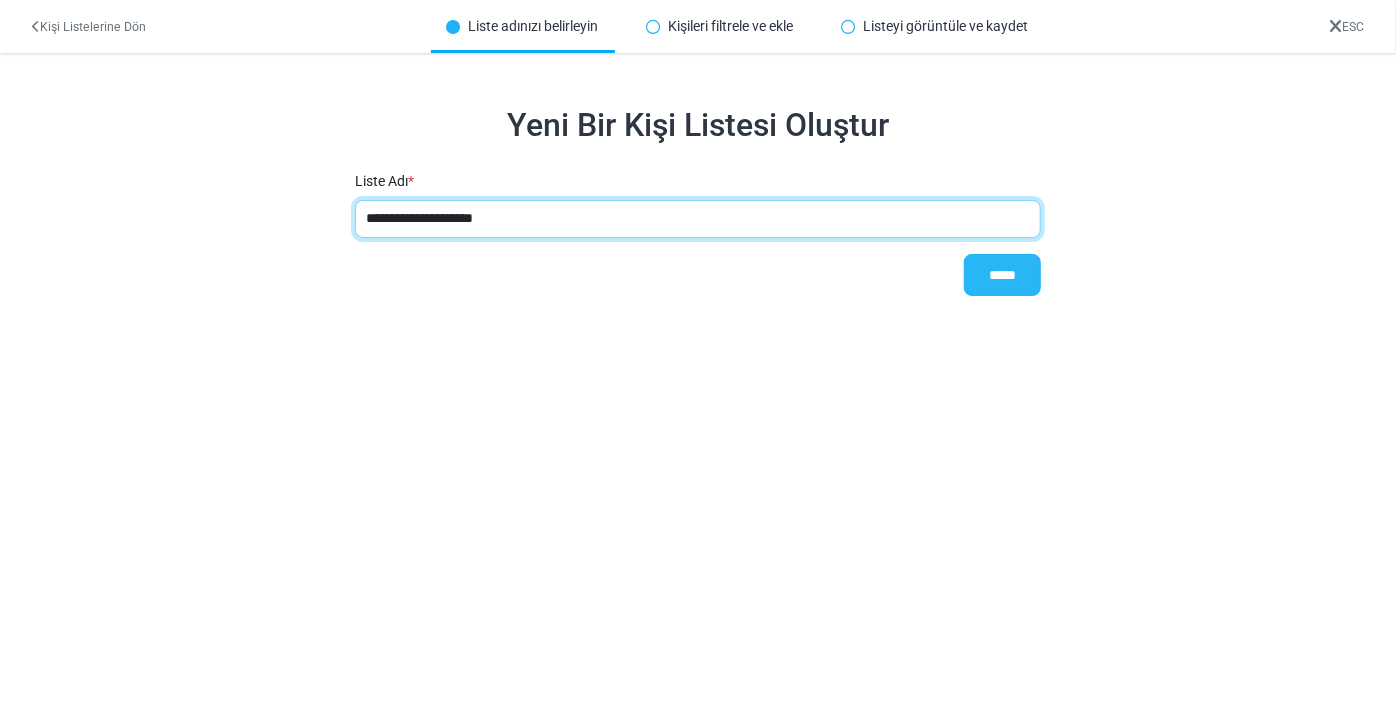 type on "**********" 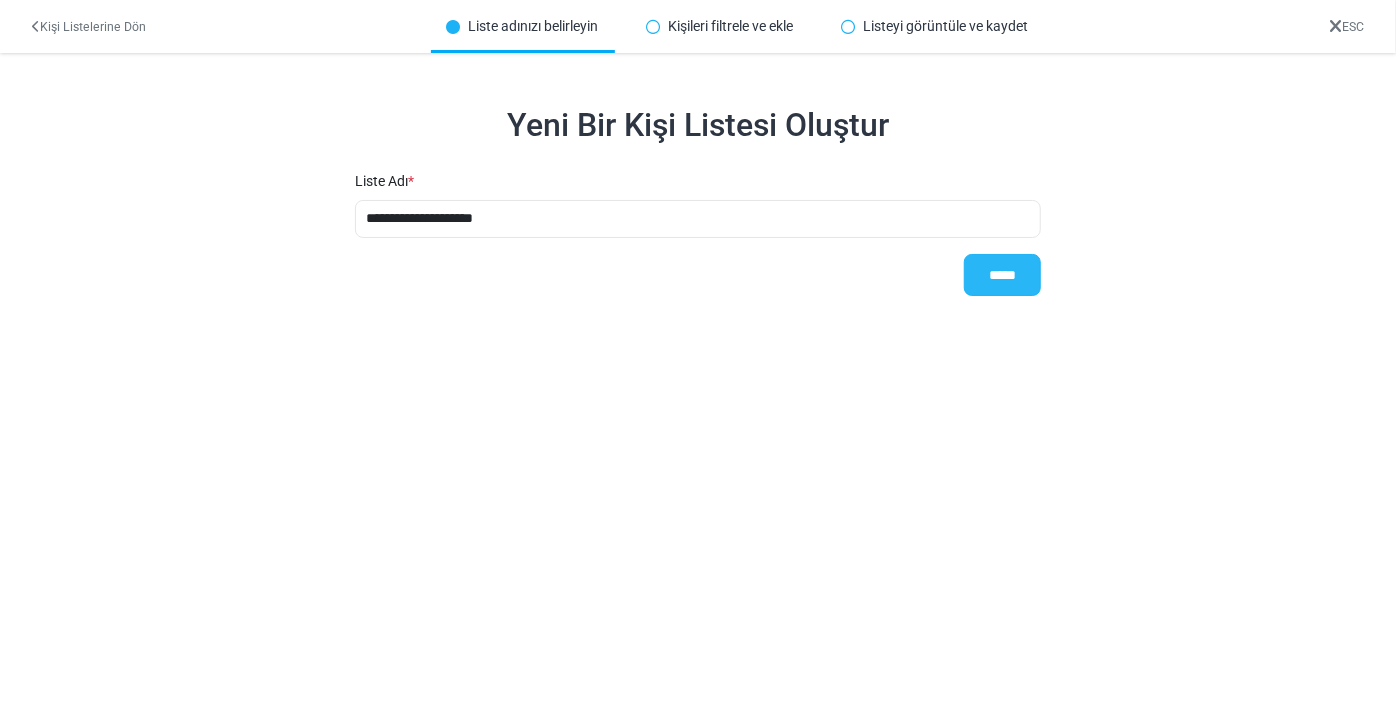 click on "*****" at bounding box center [1002, 275] 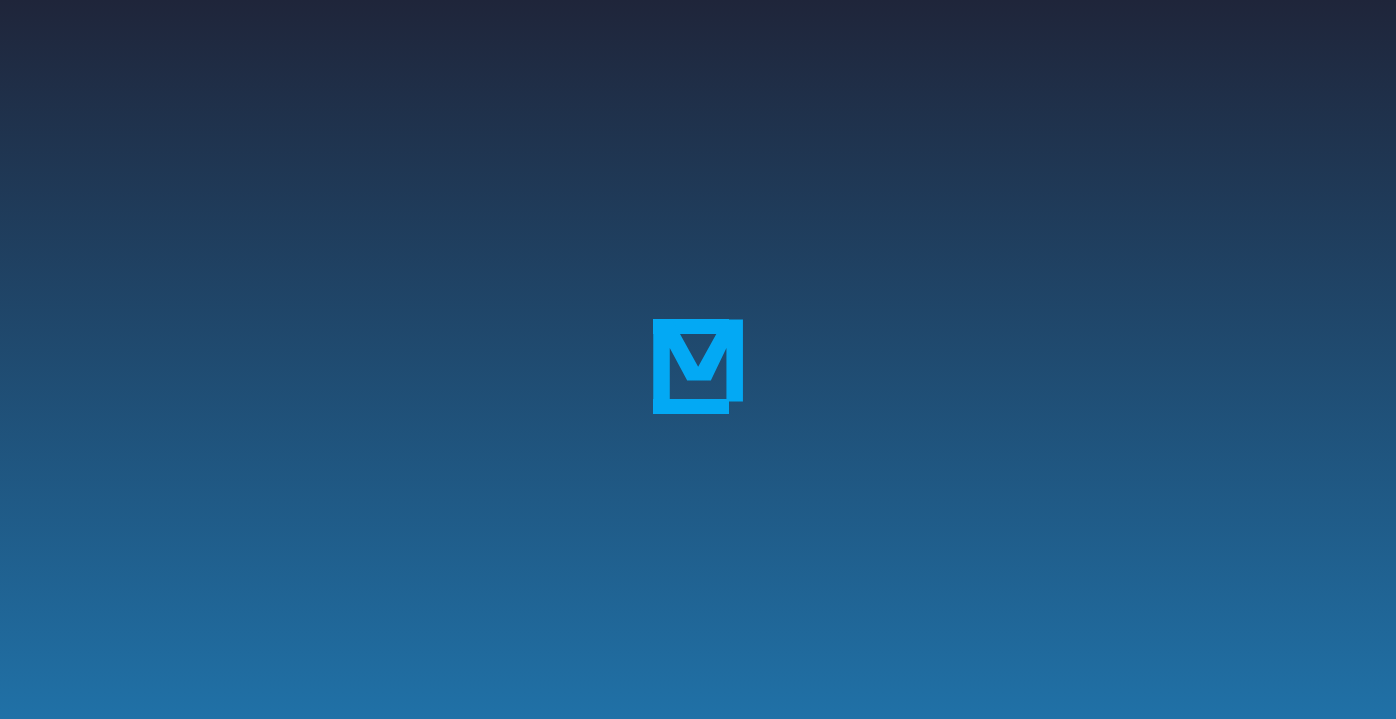 scroll, scrollTop: 0, scrollLeft: 0, axis: both 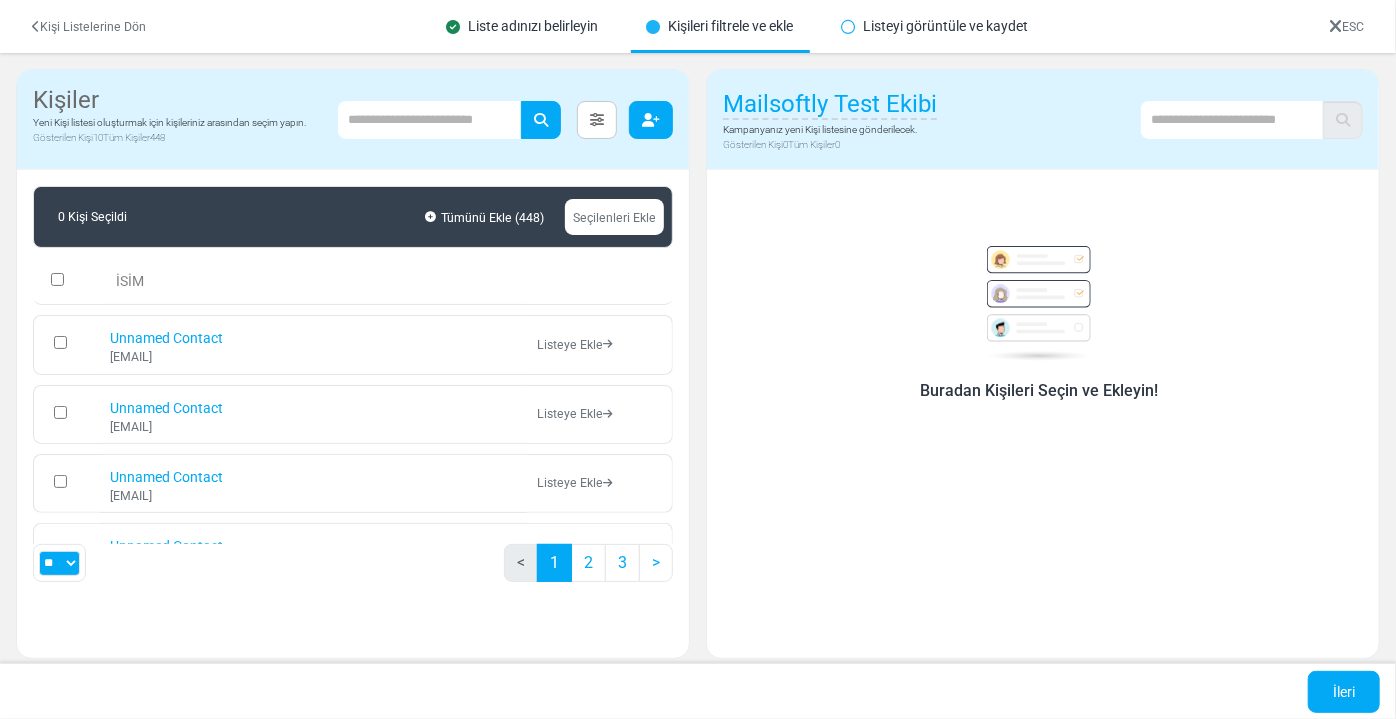click at bounding box center (651, 120) 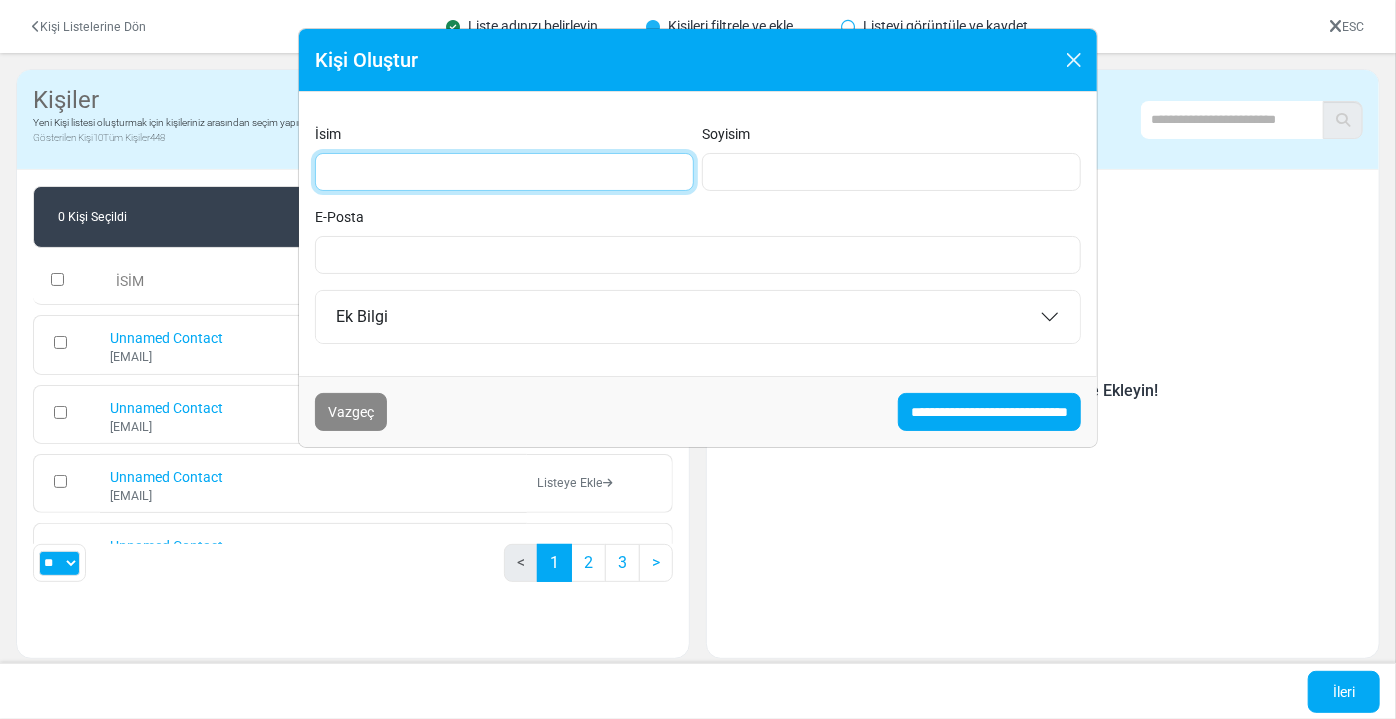 click on "İsim" at bounding box center [504, 172] 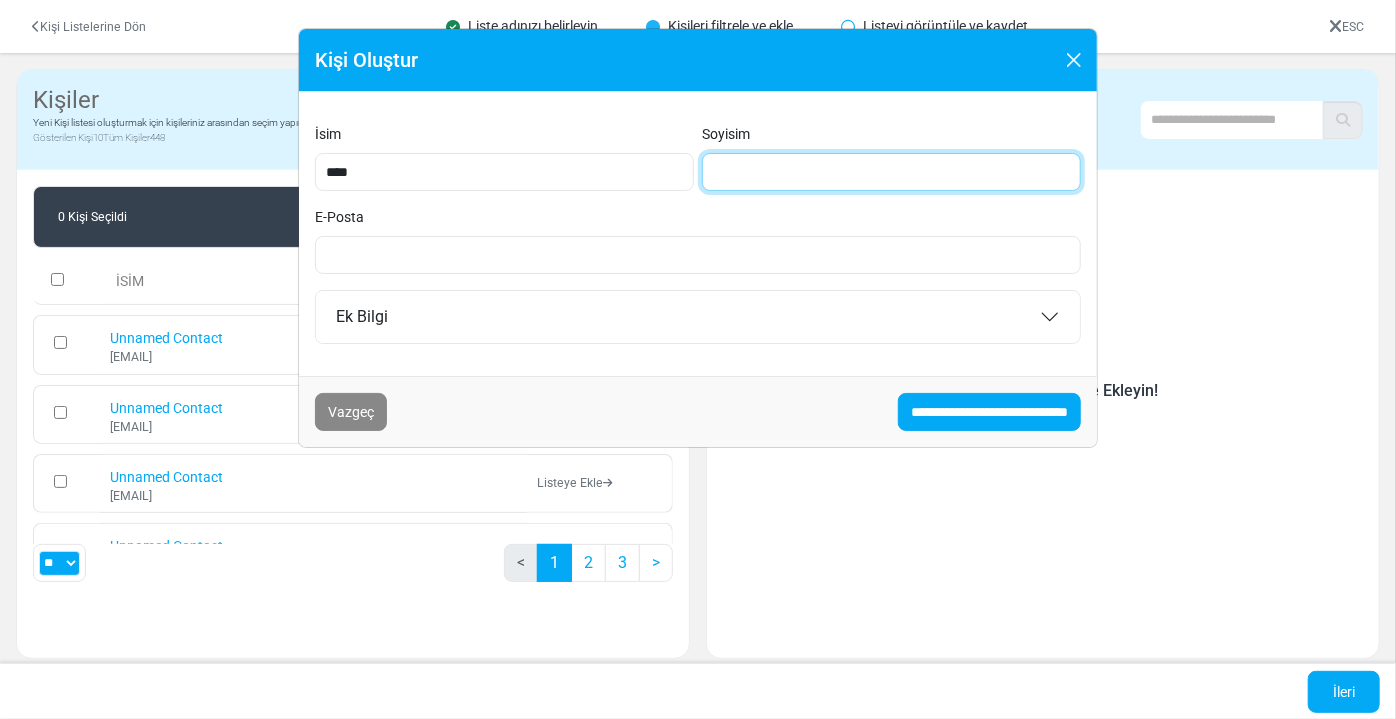 drag, startPoint x: 877, startPoint y: 161, endPoint x: 860, endPoint y: 172, distance: 20.248457 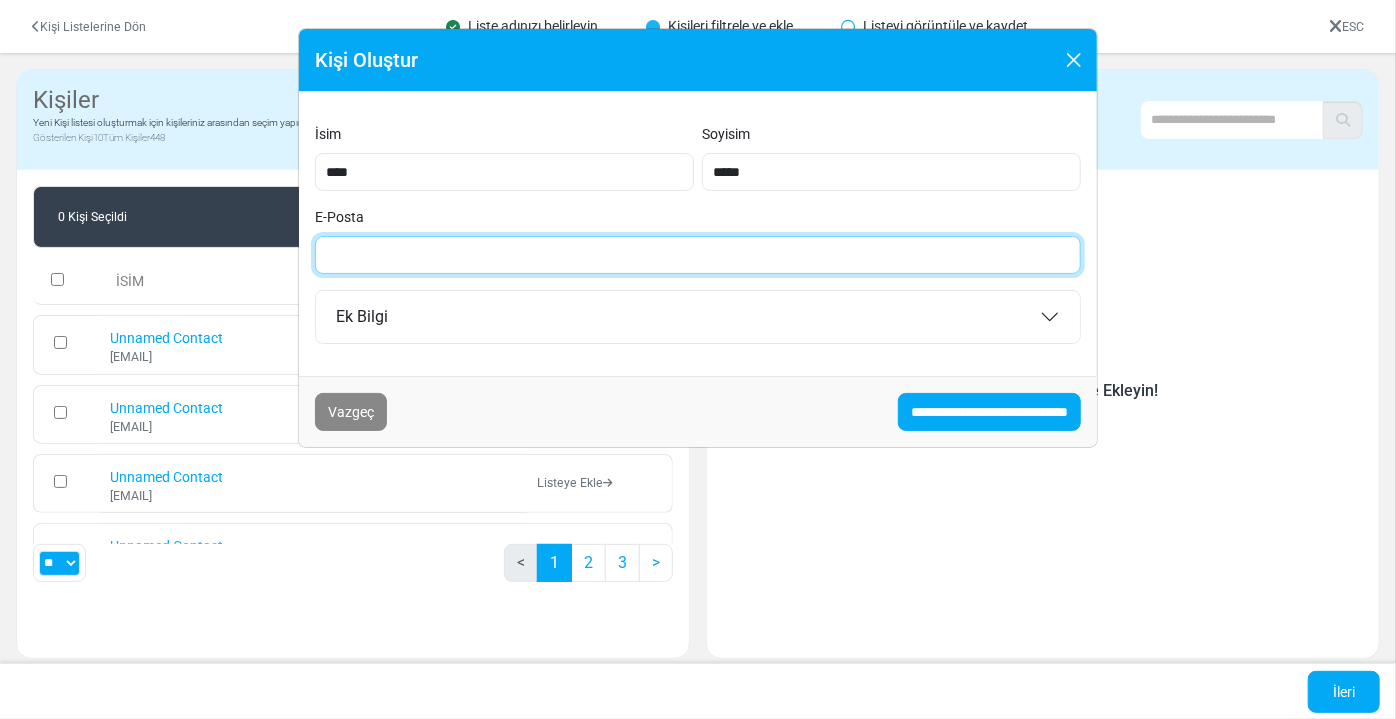 click on "E-Posta" at bounding box center [698, 255] 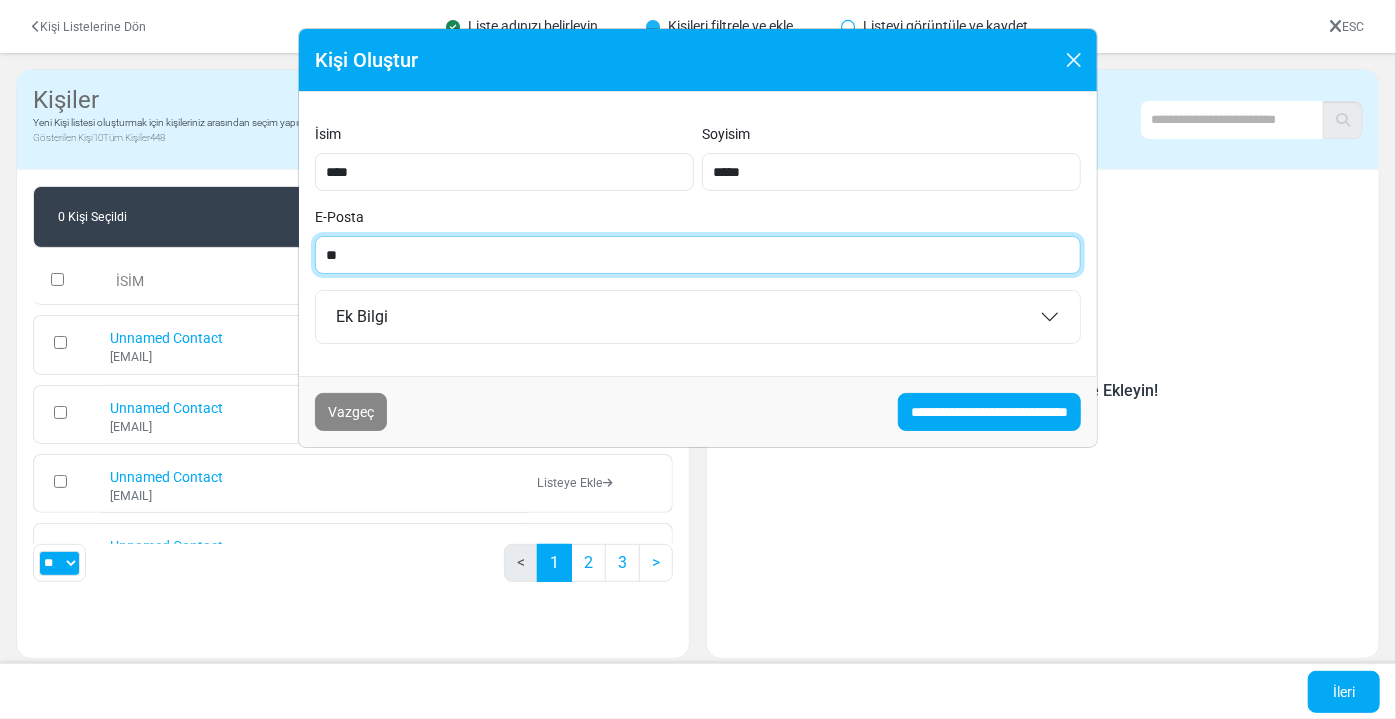 type on "**********" 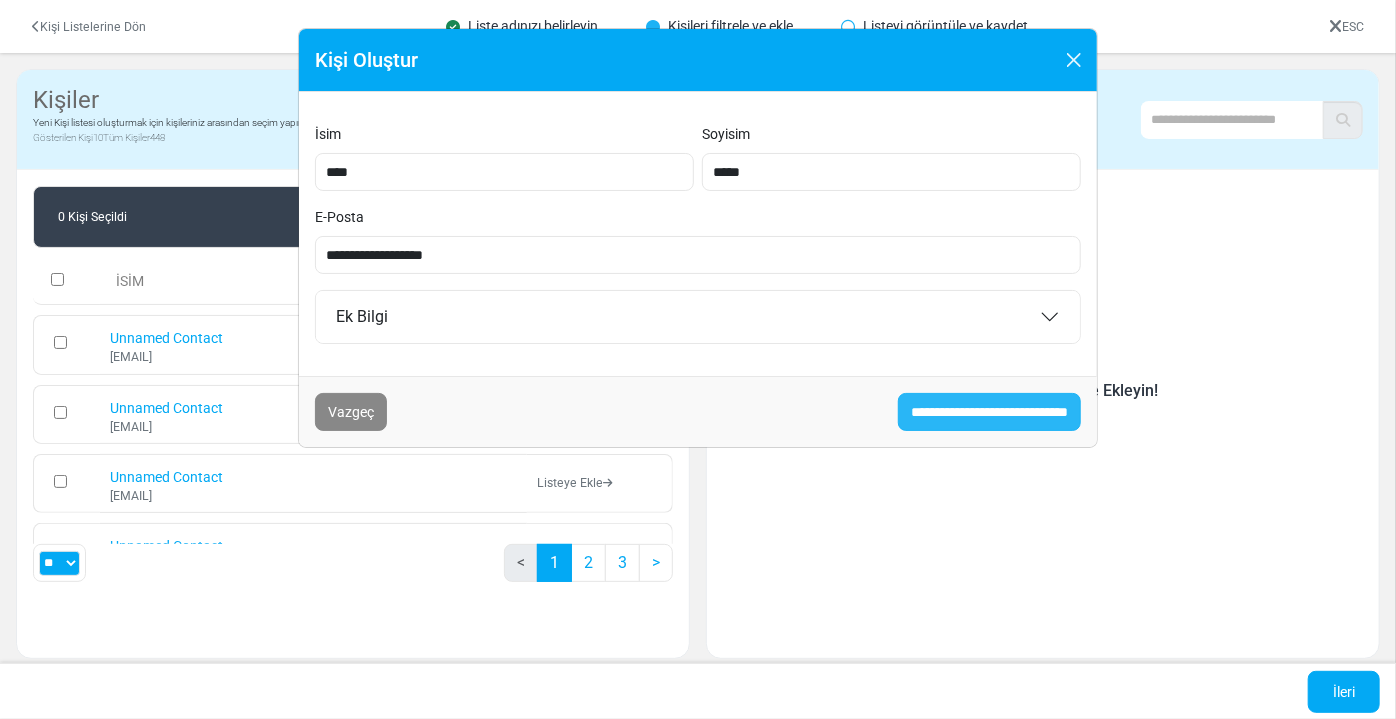 click on "**********" at bounding box center (989, 412) 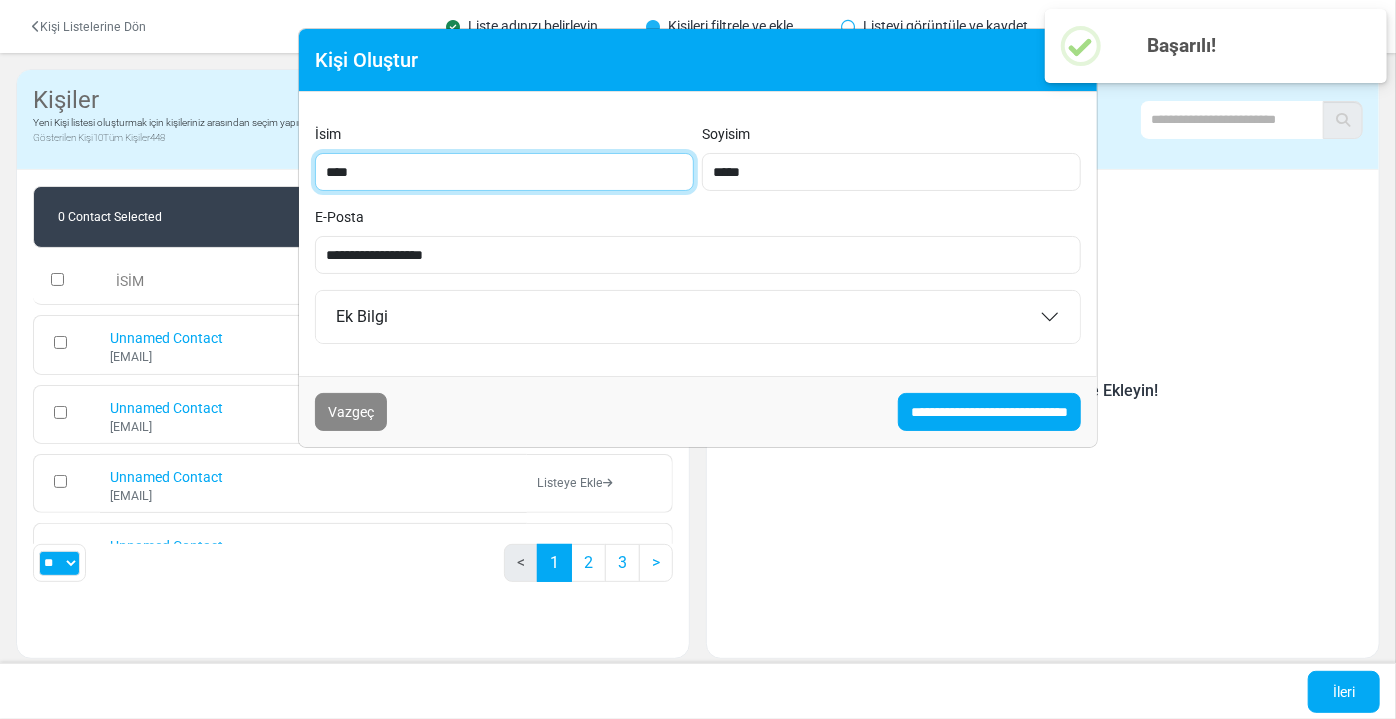 click on "****" at bounding box center (504, 172) 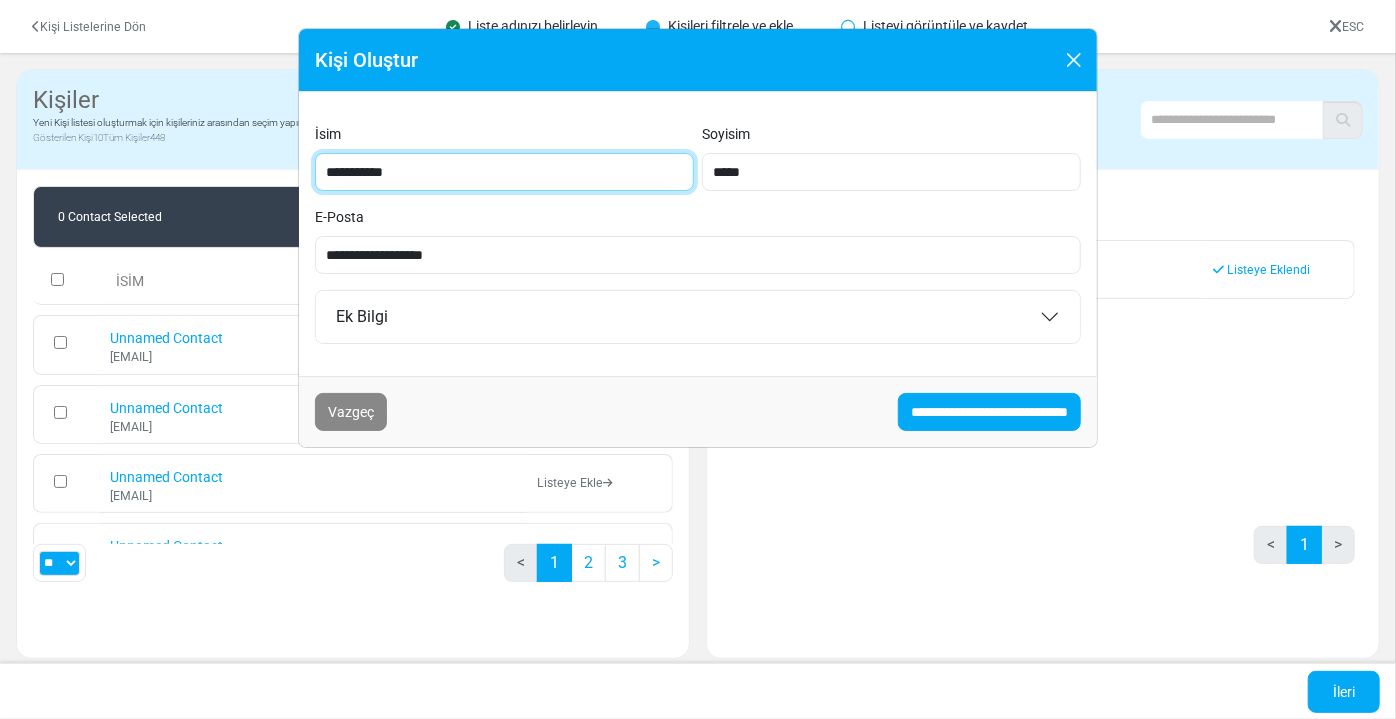 type on "**********" 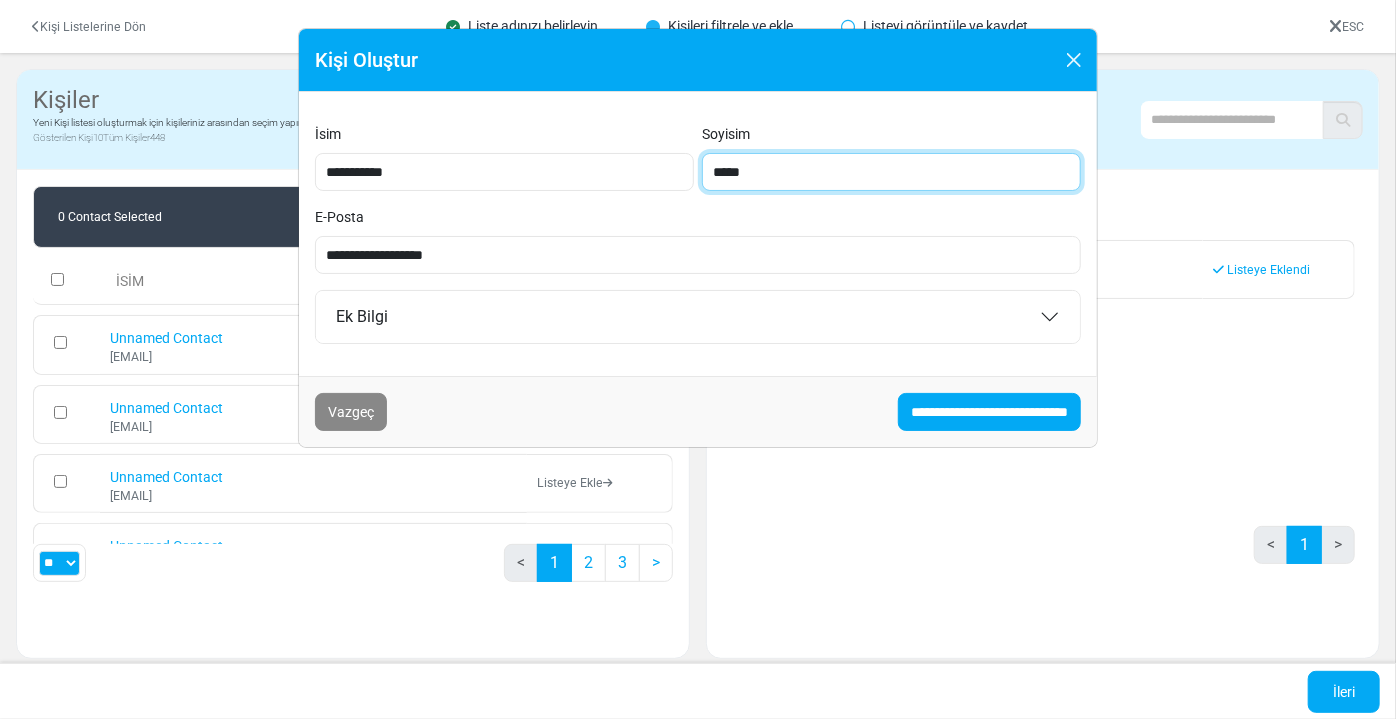 click on "*****" at bounding box center [891, 172] 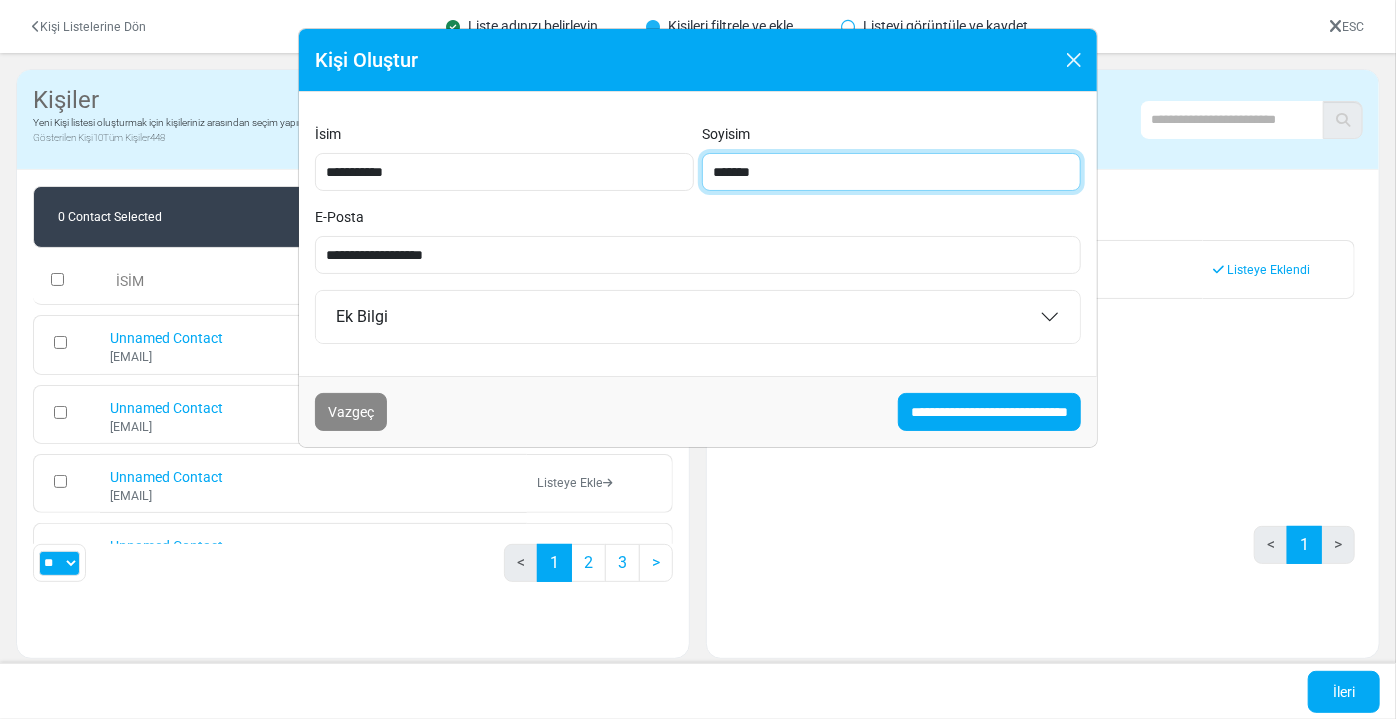 type on "*******" 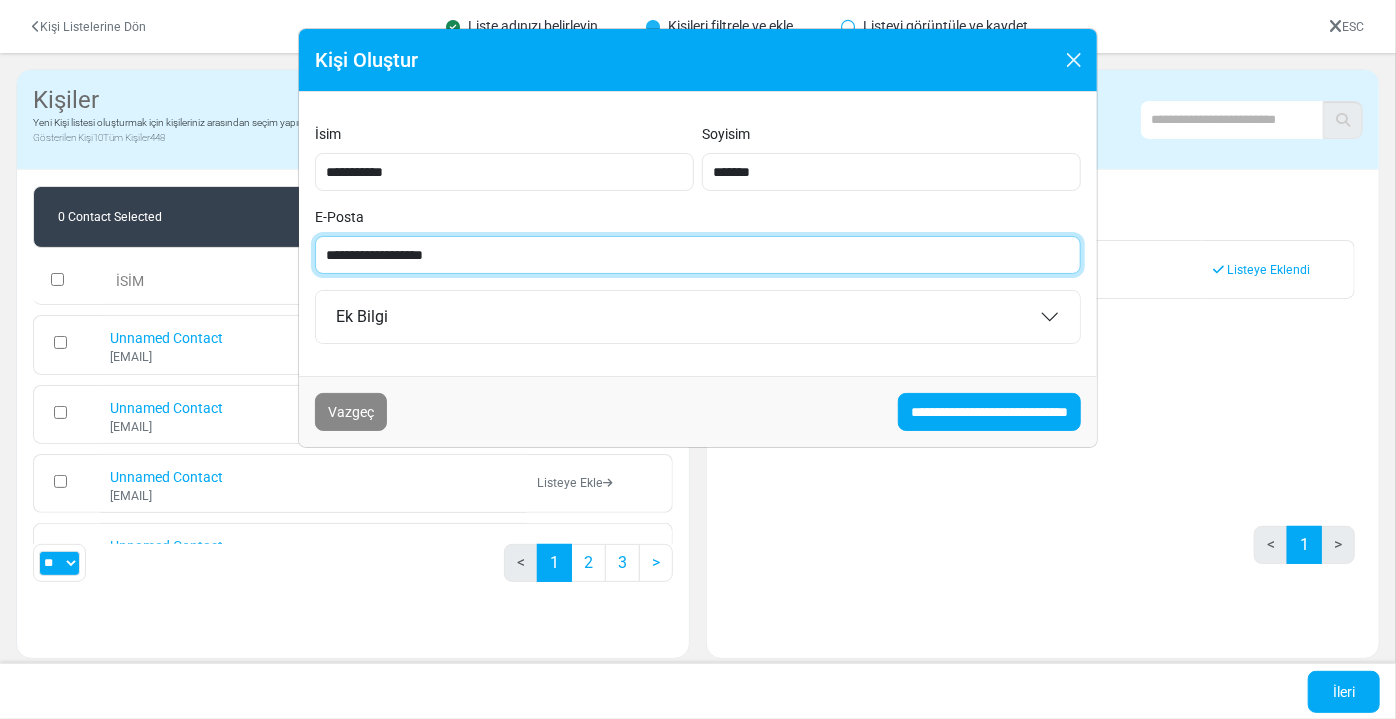 click on "**********" at bounding box center [698, 255] 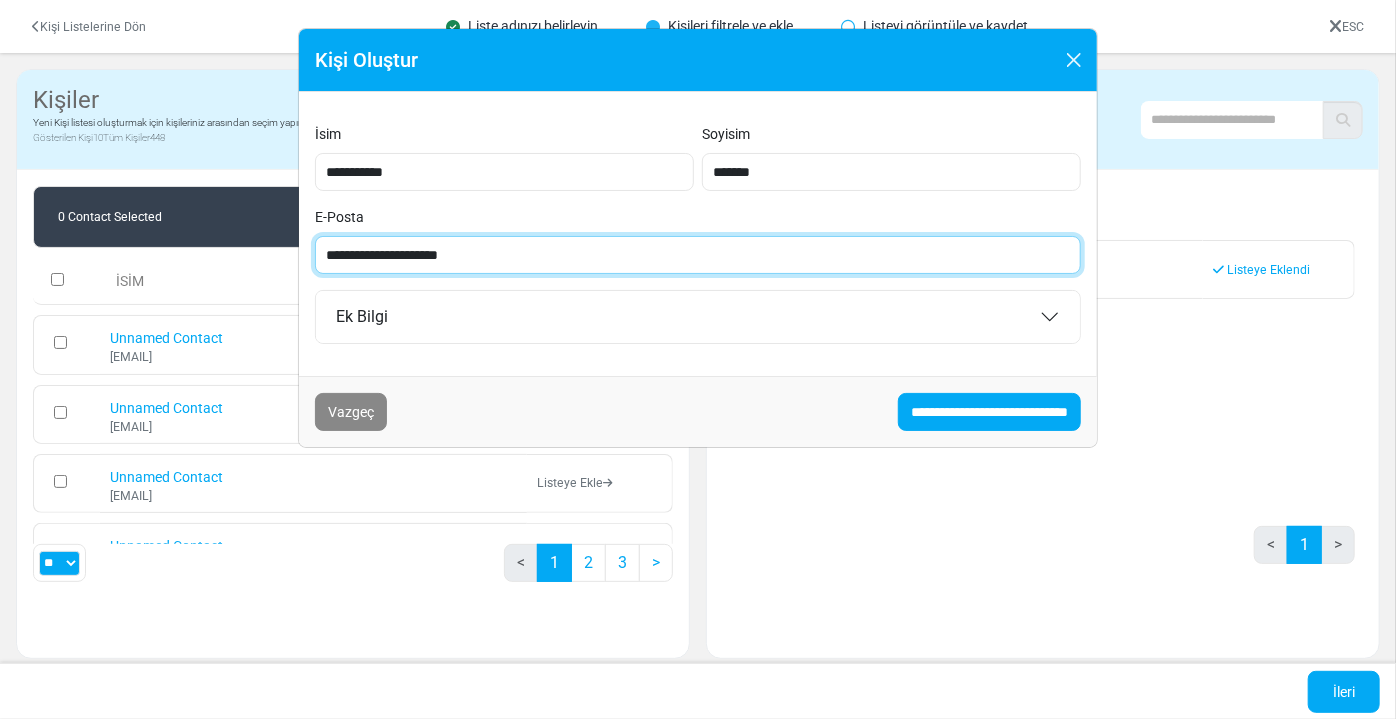 click on "**********" at bounding box center [698, 255] 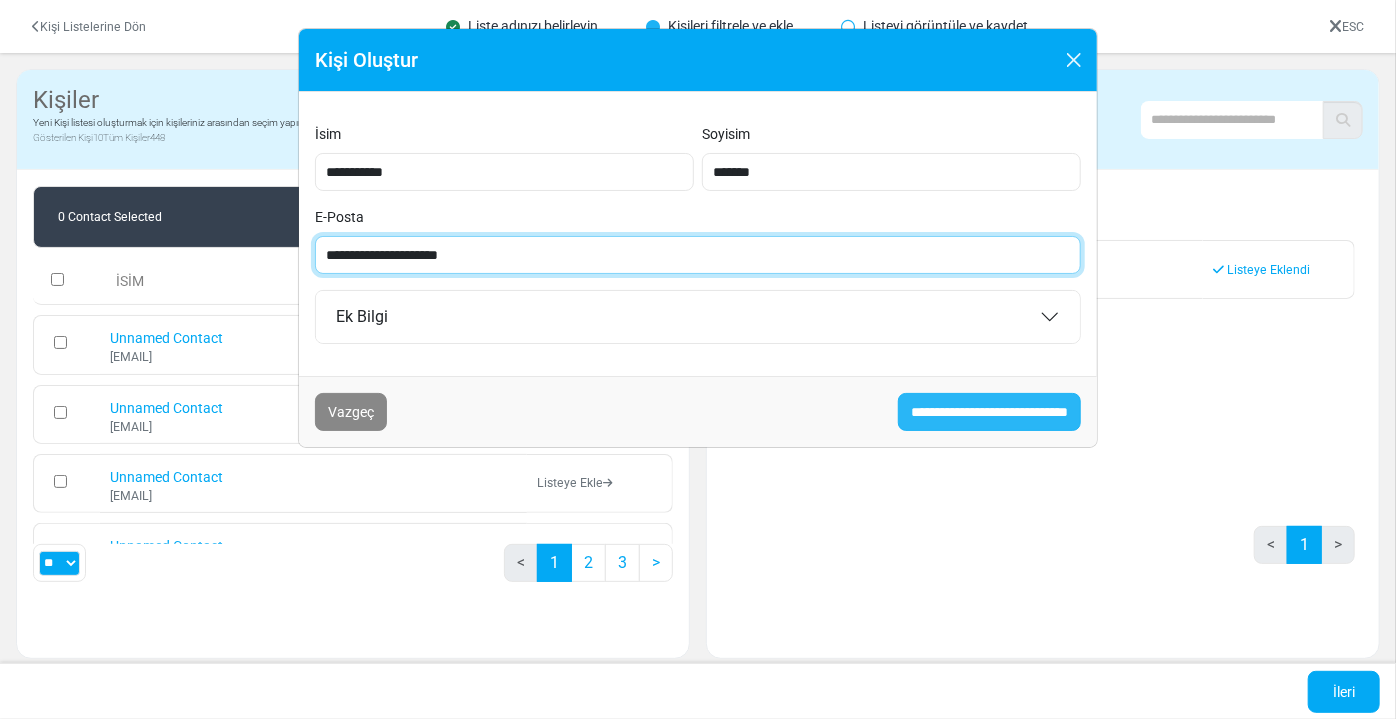 type on "**********" 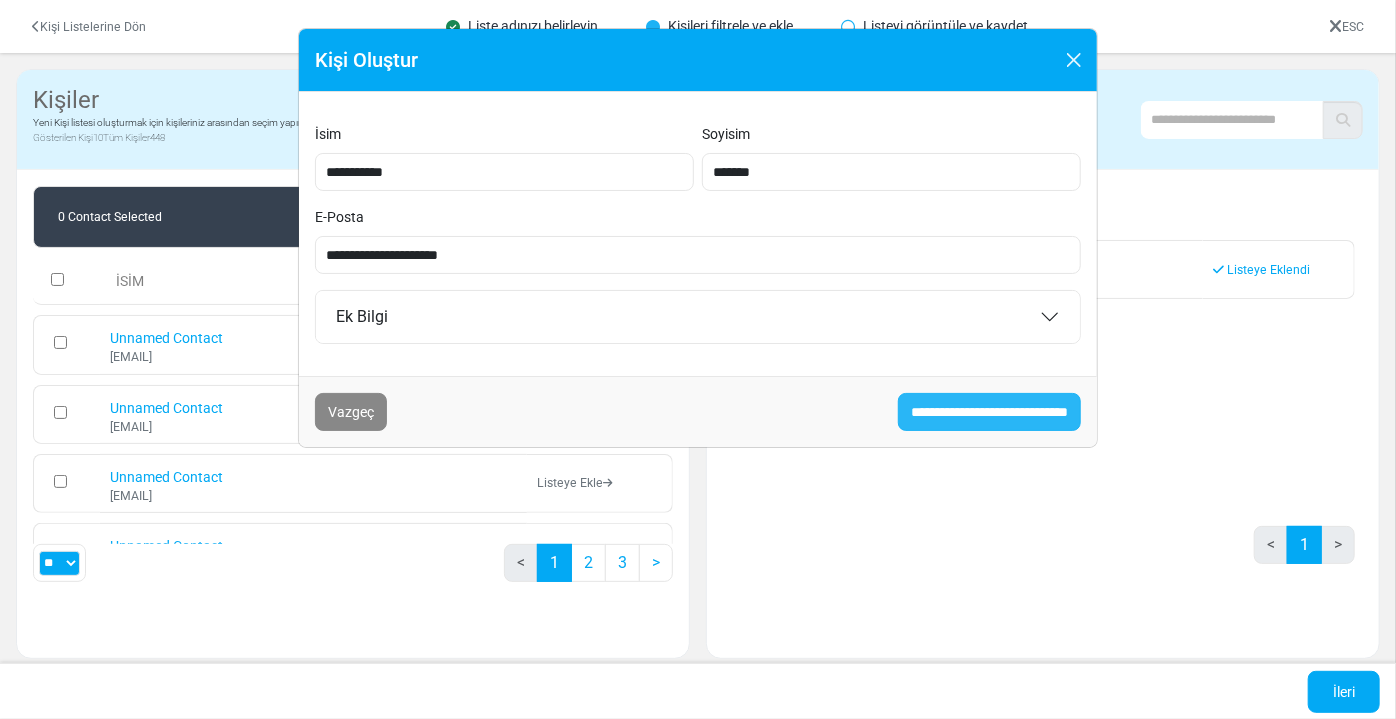 click on "**********" at bounding box center (989, 412) 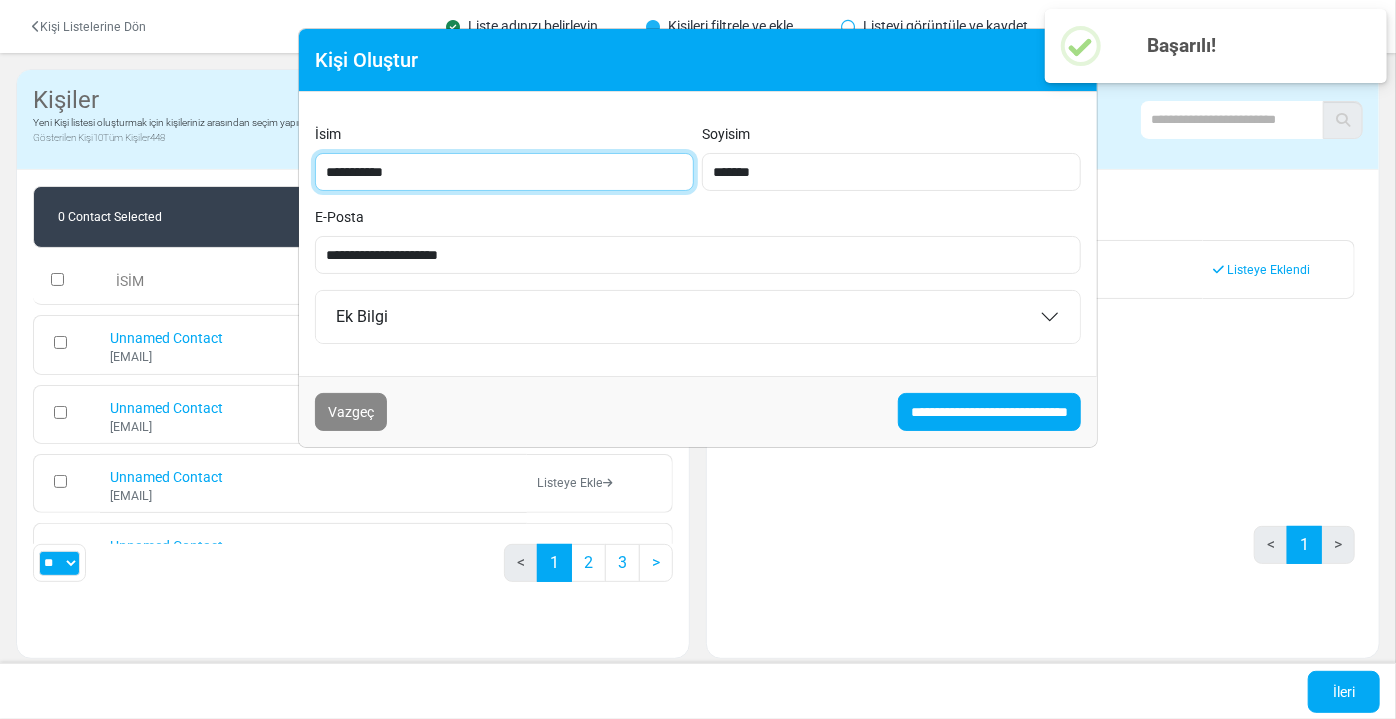 click on "**********" at bounding box center [504, 172] 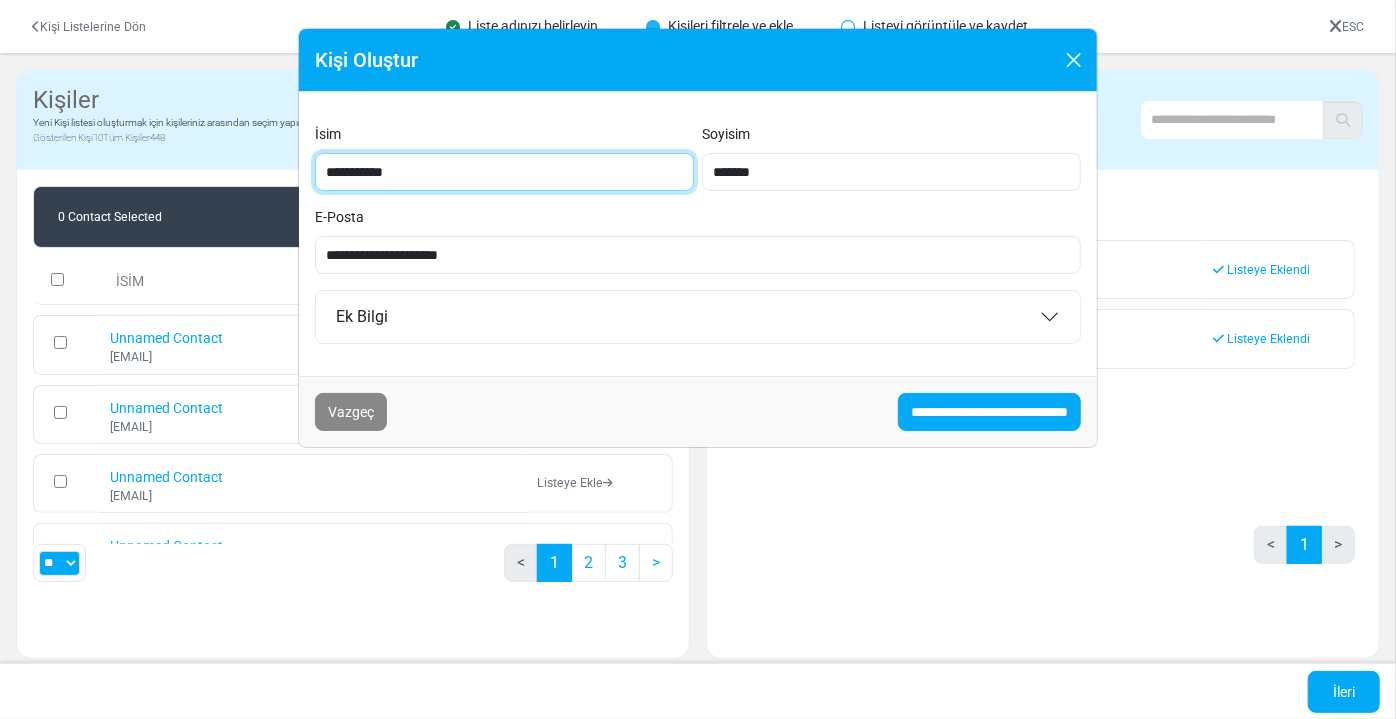 type on "****" 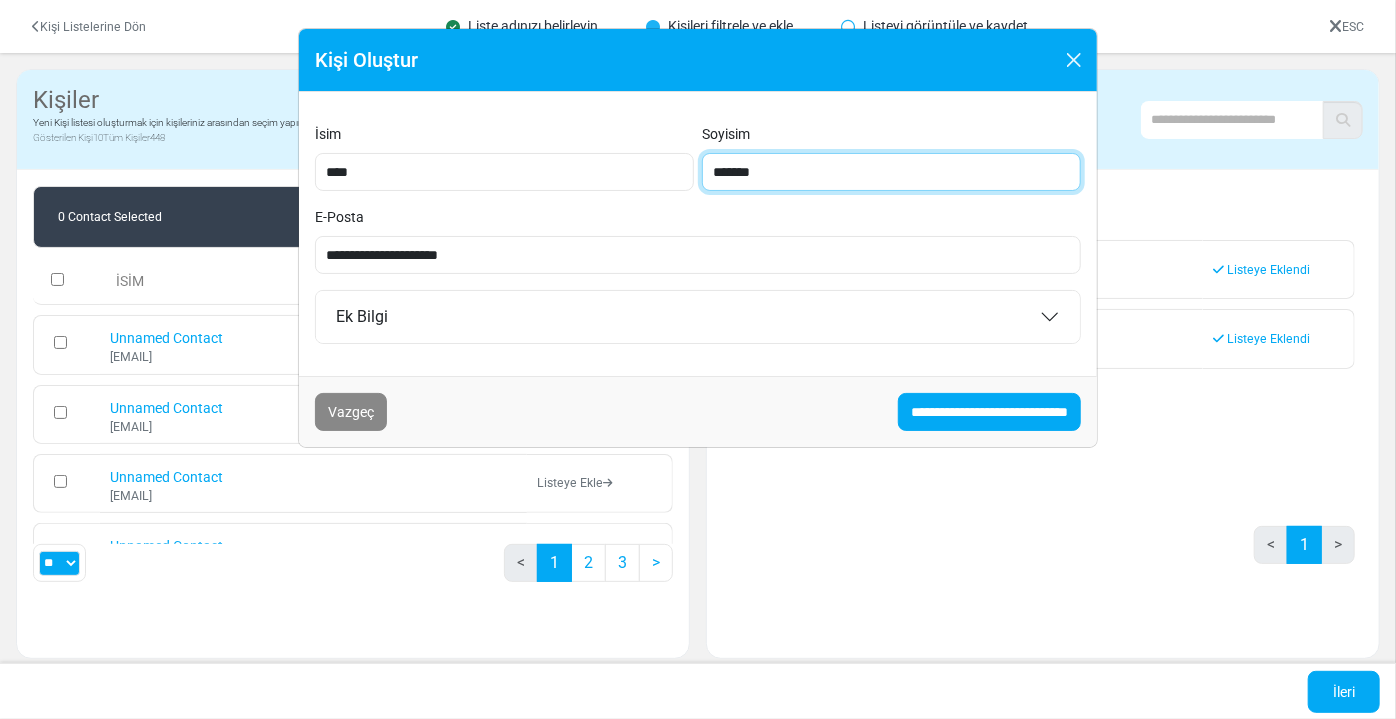 click on "*******" at bounding box center (891, 172) 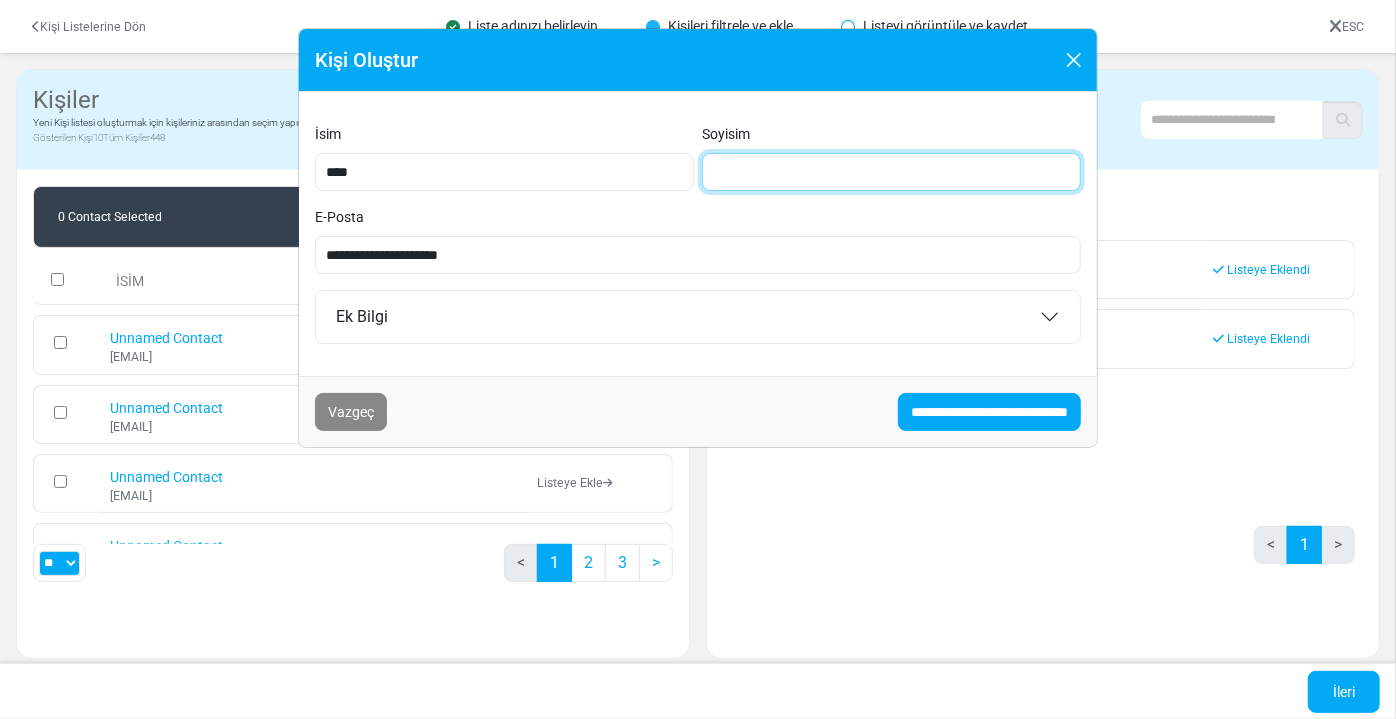 type on "*****" 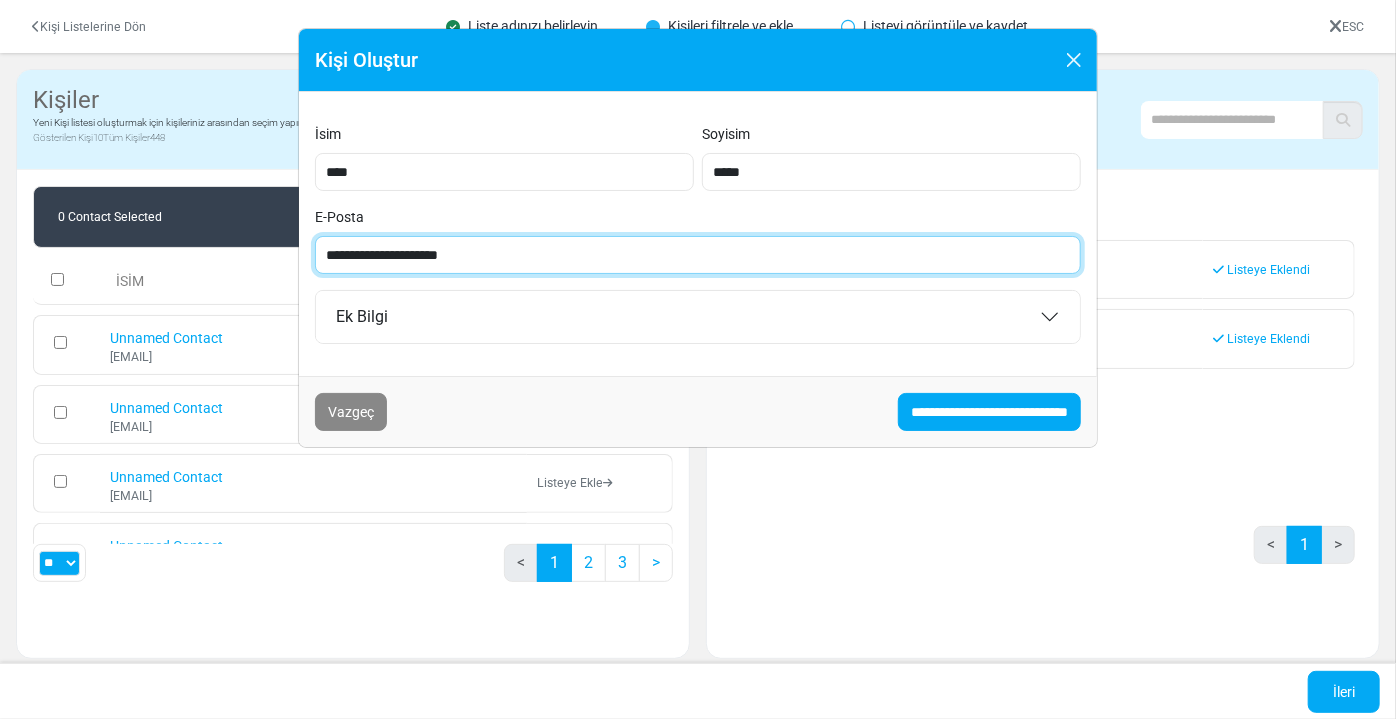 click on "**********" at bounding box center (698, 255) 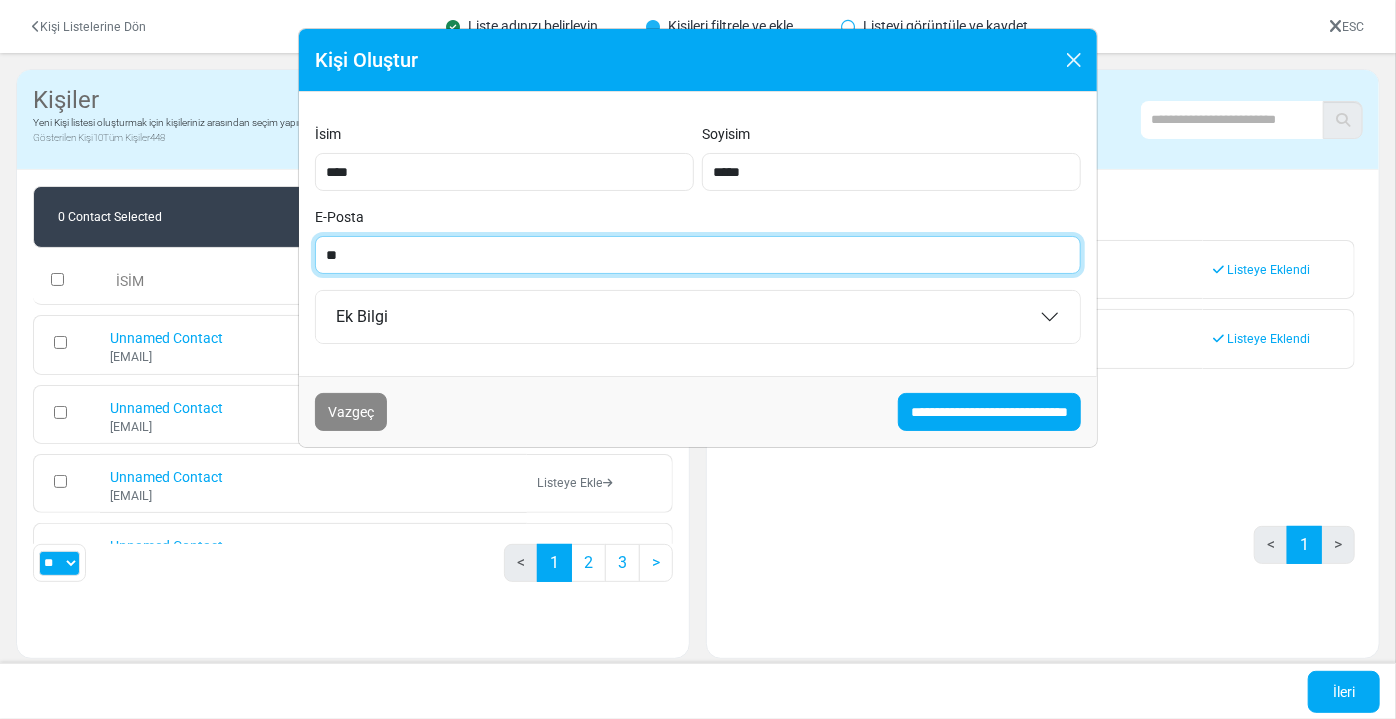 type on "**********" 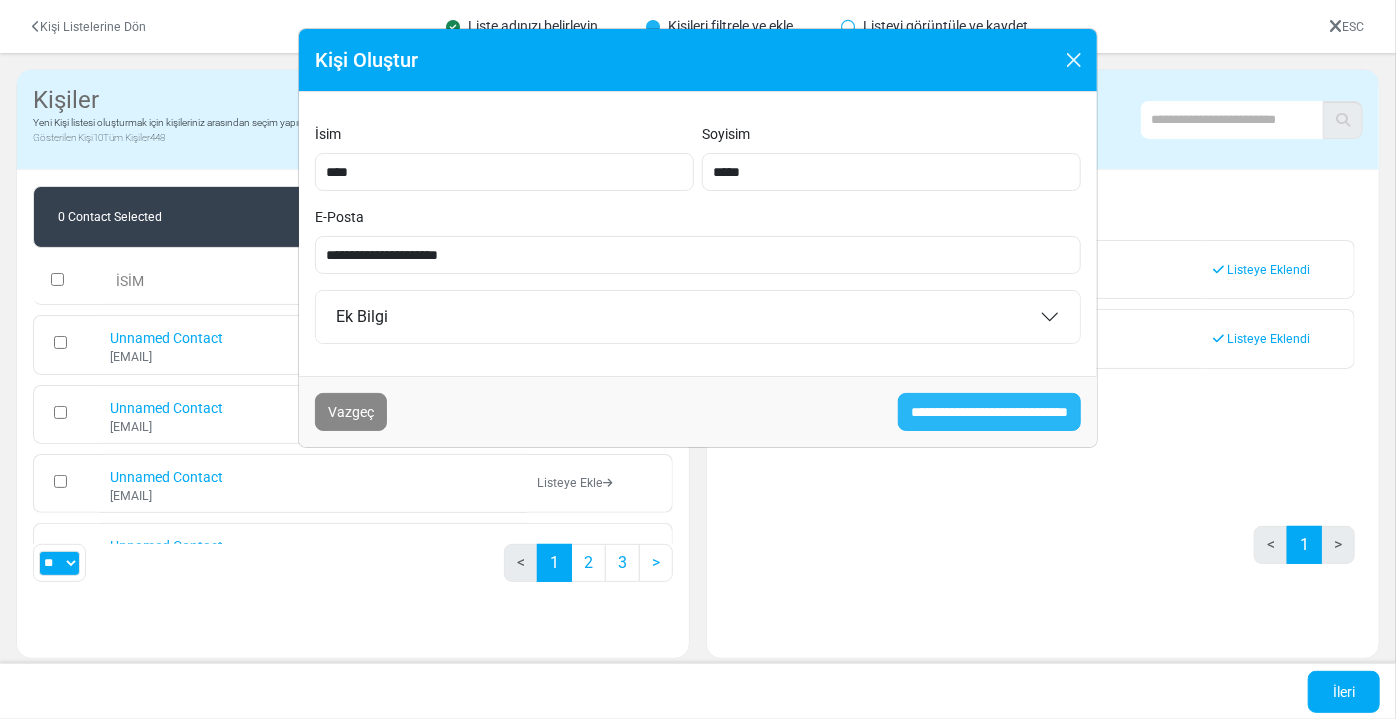 click on "**********" at bounding box center (989, 412) 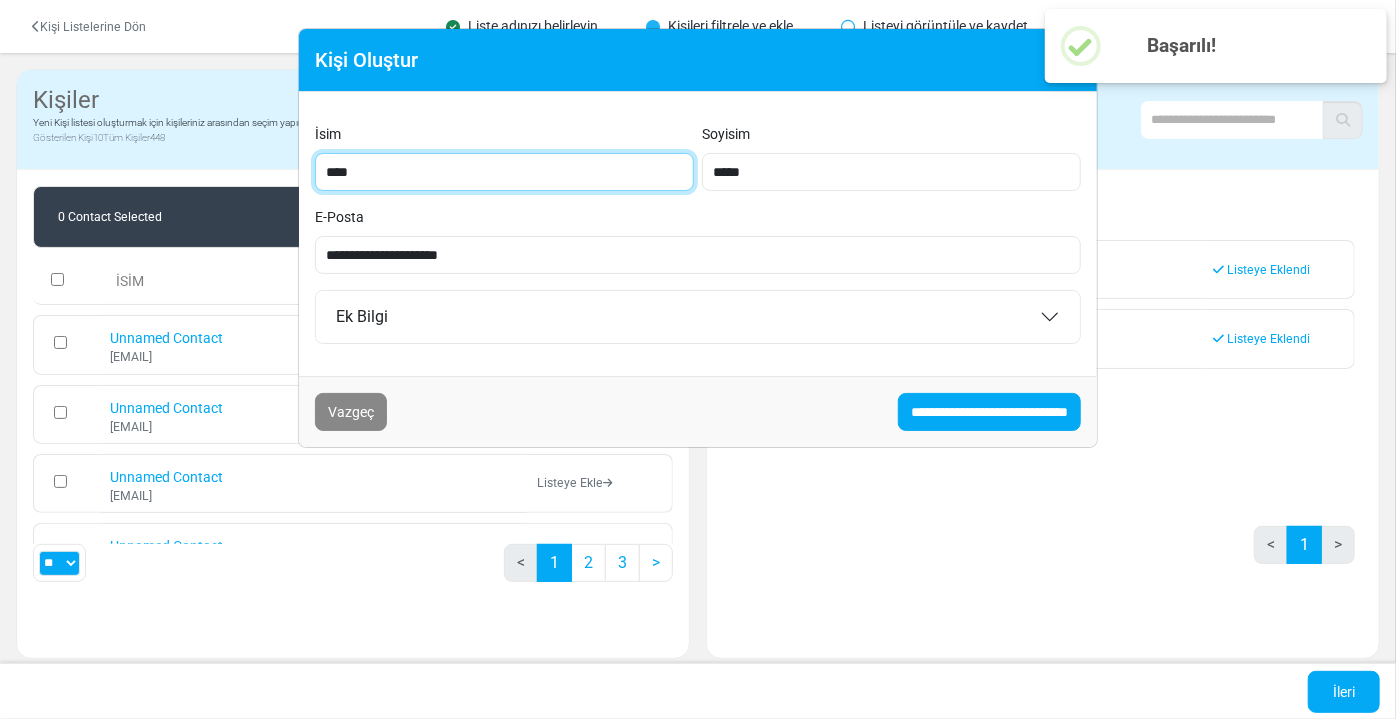 click on "****" at bounding box center (504, 172) 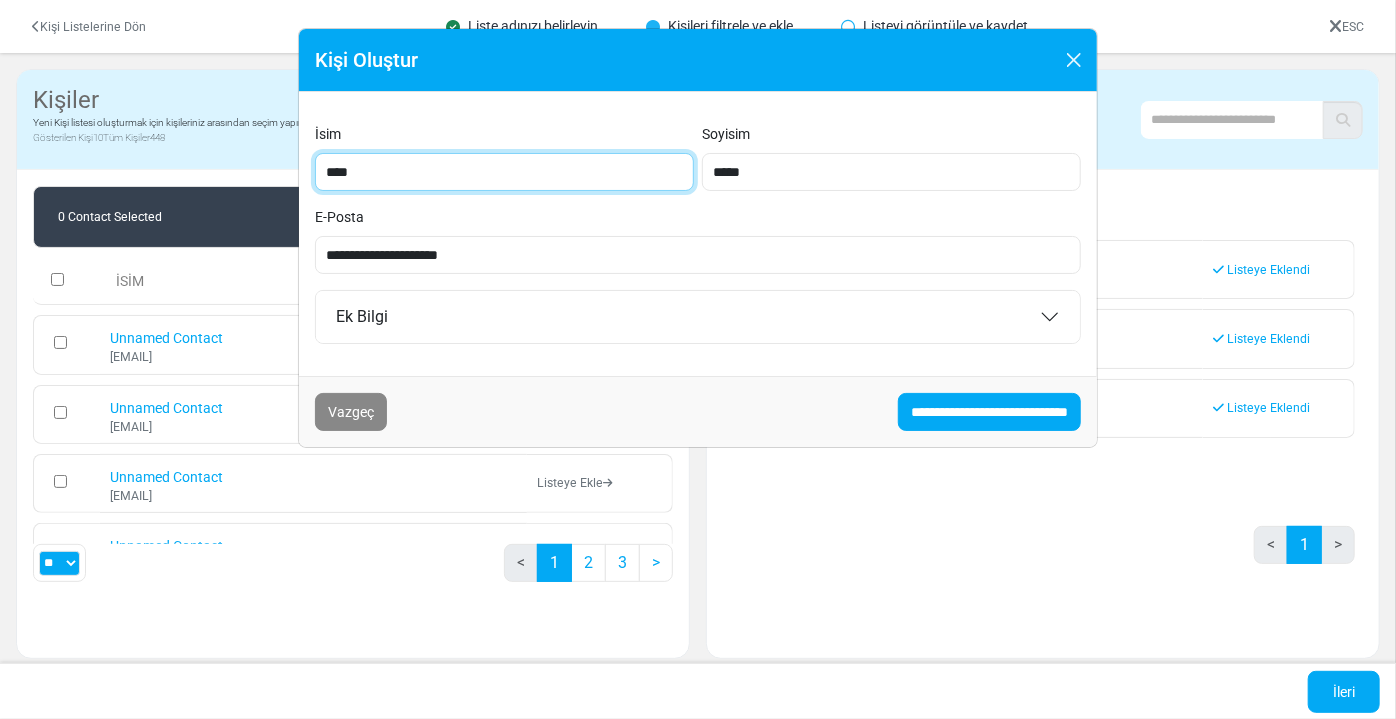 type on "****" 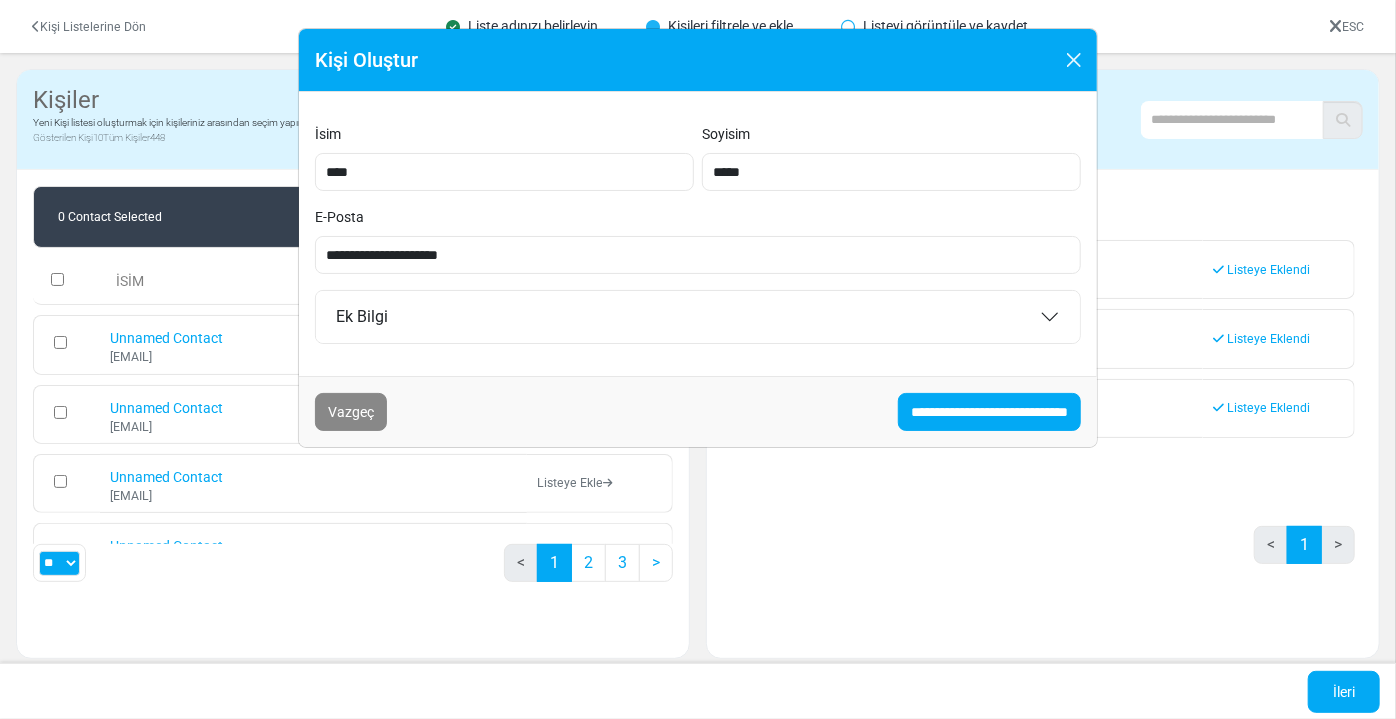 click on "**********" at bounding box center [698, 234] 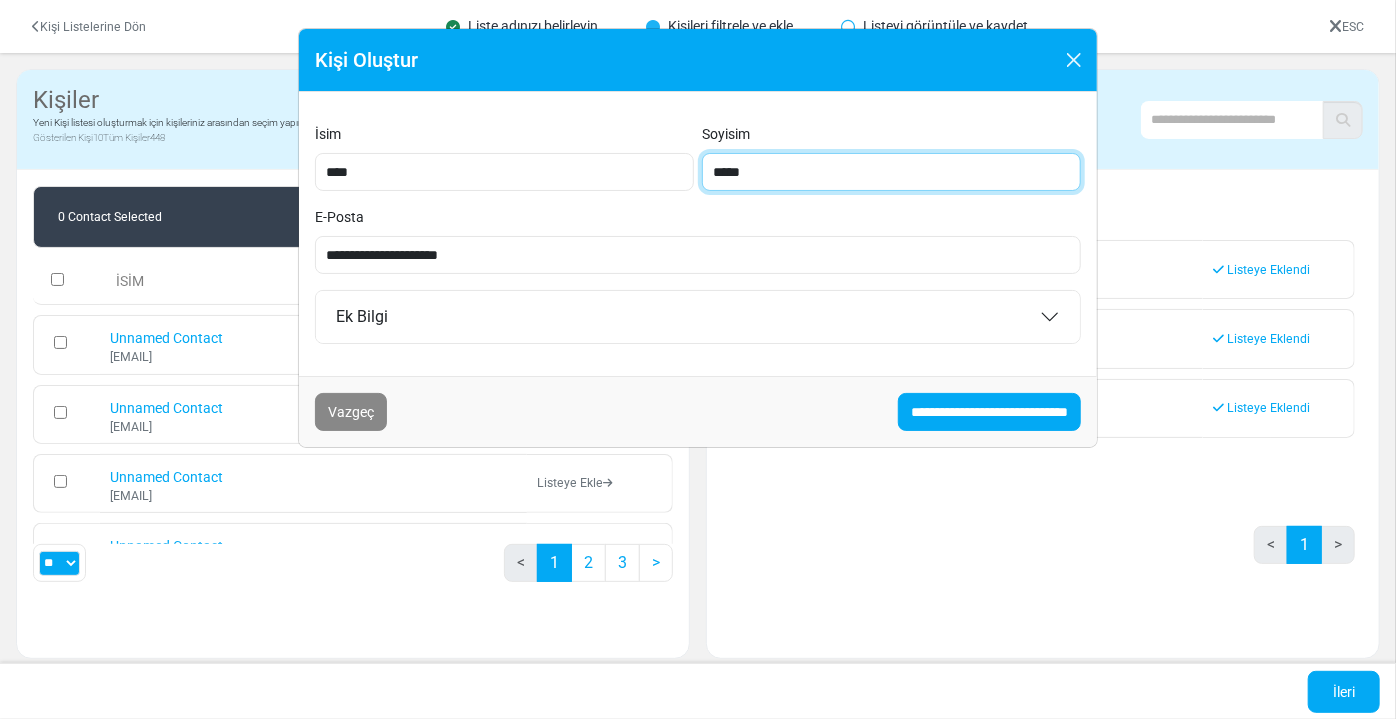 click on "*****" at bounding box center [891, 172] 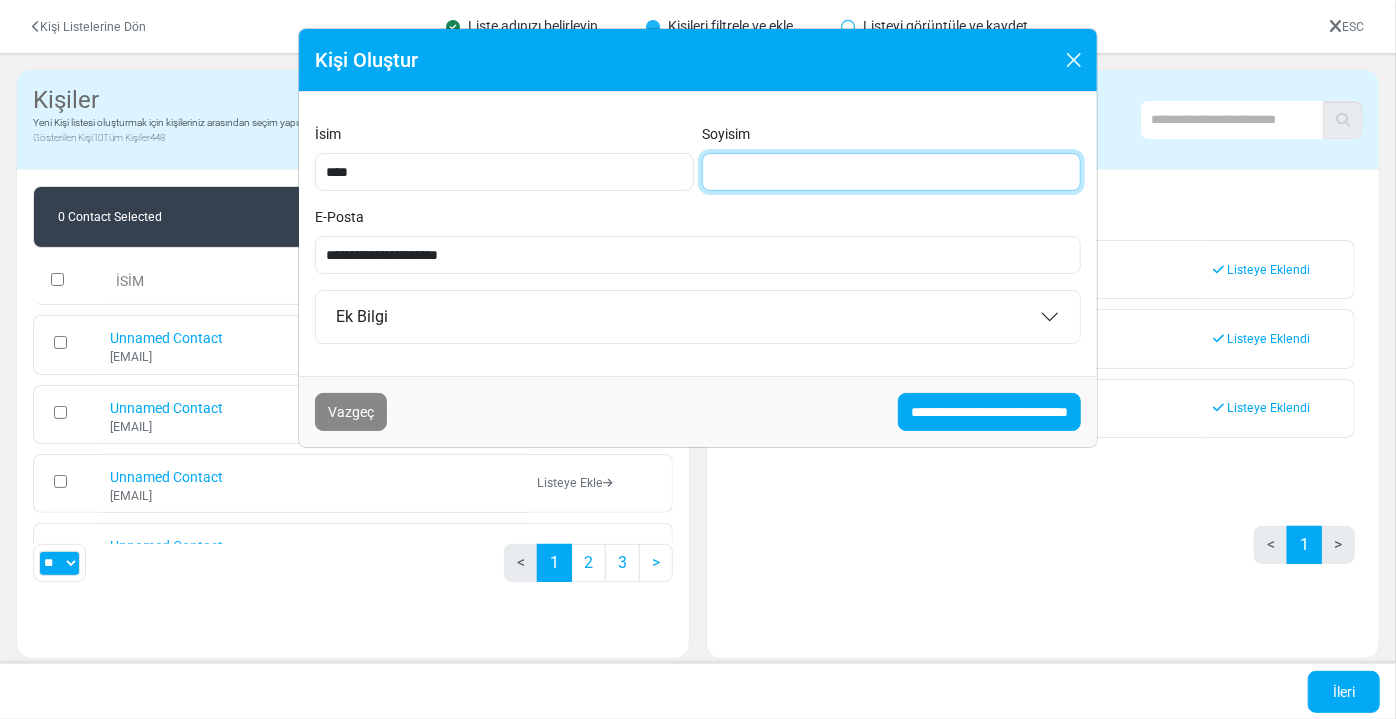 type on "*****" 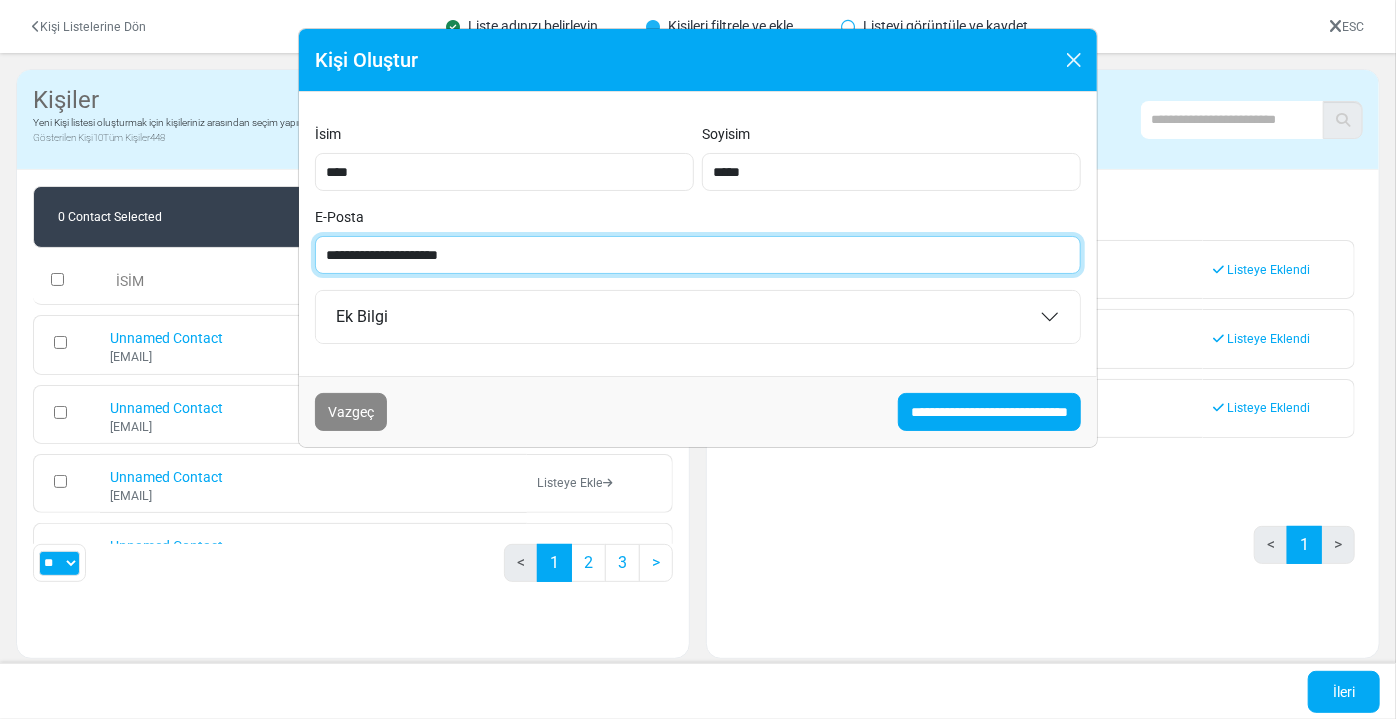 click on "**********" at bounding box center (698, 255) 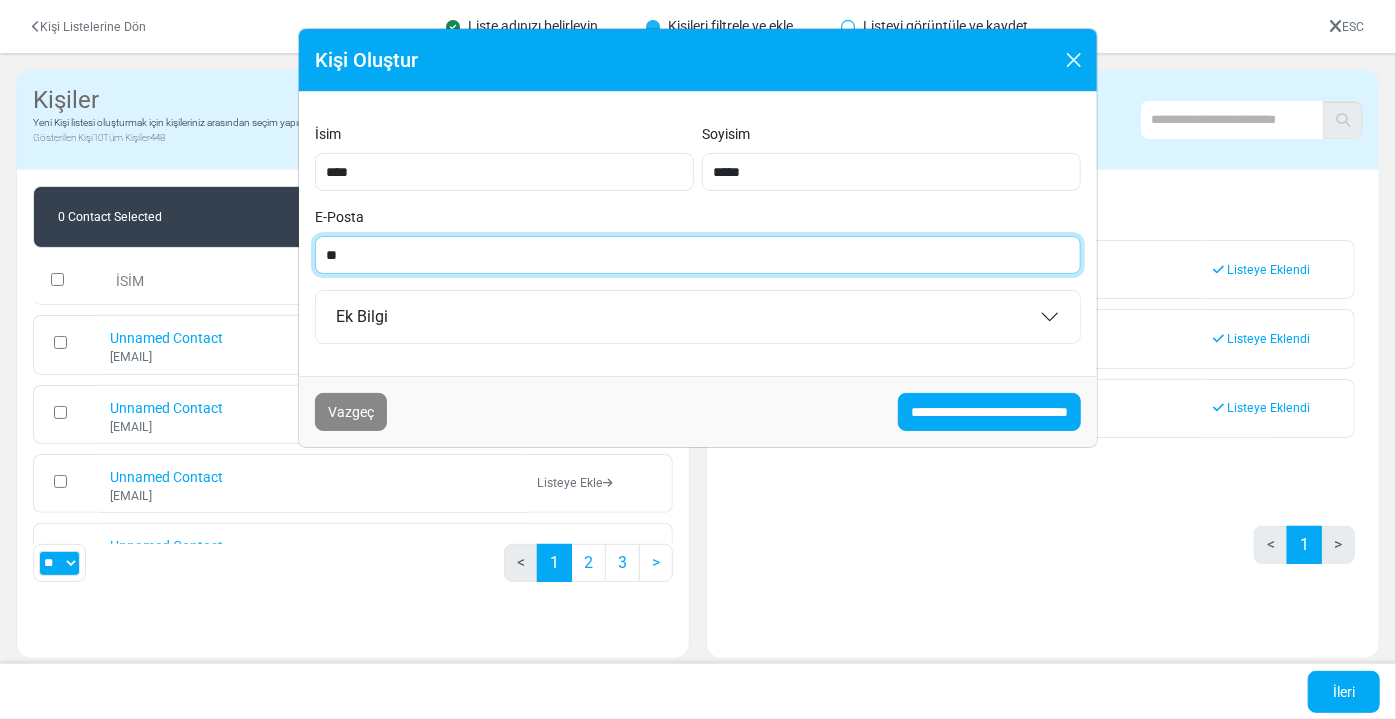 type on "**********" 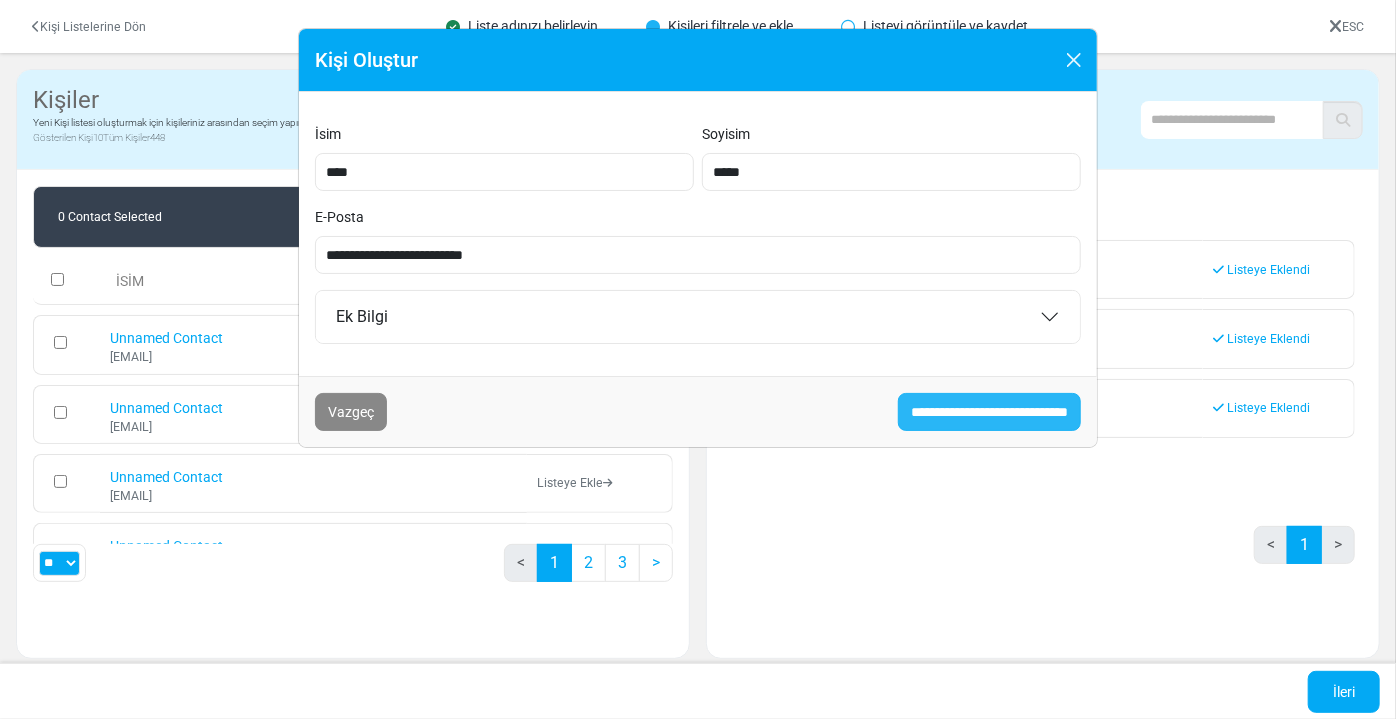 click on "**********" at bounding box center (989, 412) 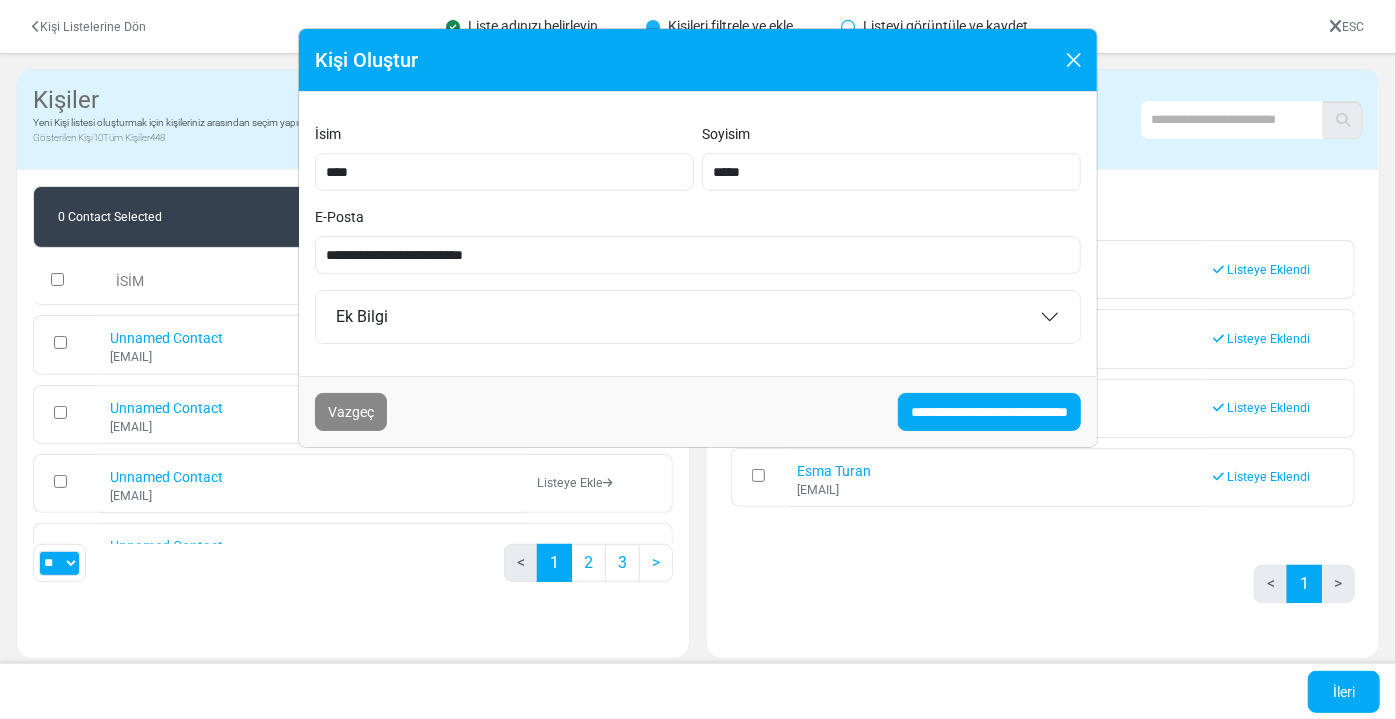 click on "**********" at bounding box center (698, 411) 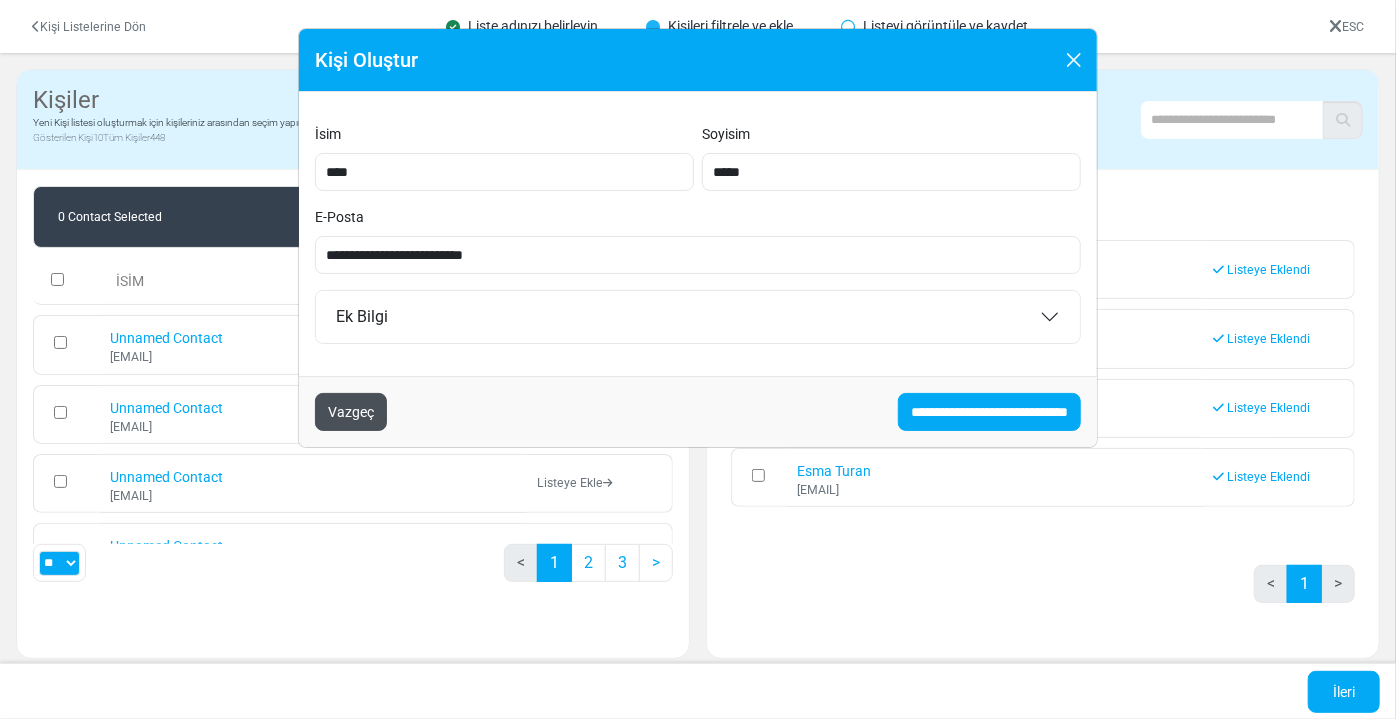 click on "Vazgeç" at bounding box center (351, 412) 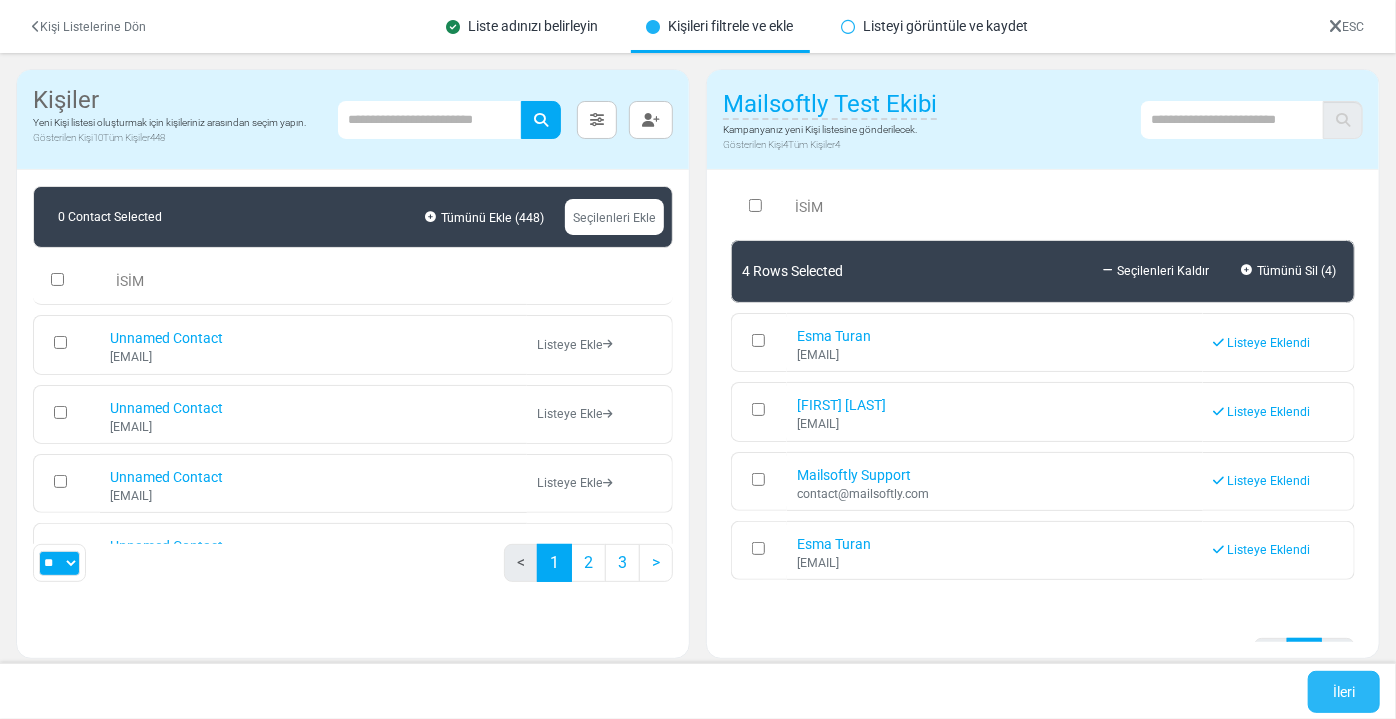 click on "İleri" at bounding box center (1344, 692) 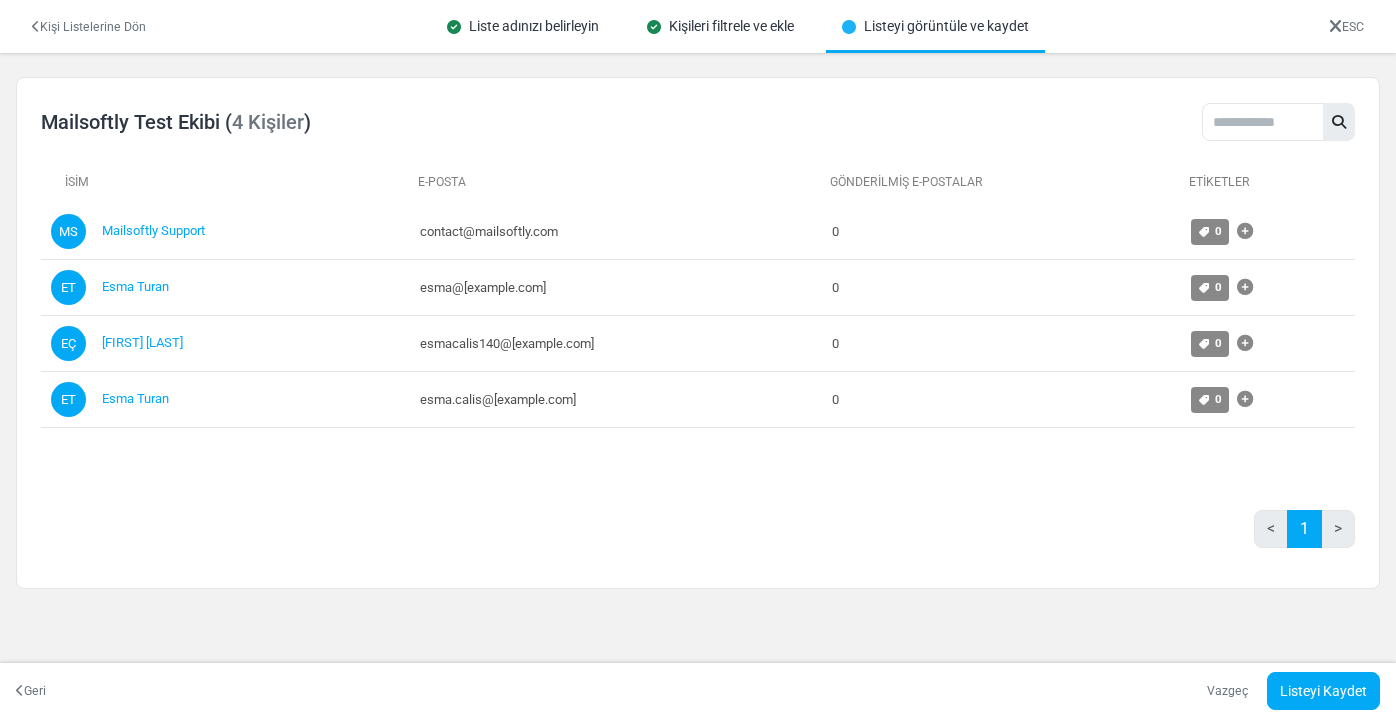 scroll, scrollTop: 0, scrollLeft: 0, axis: both 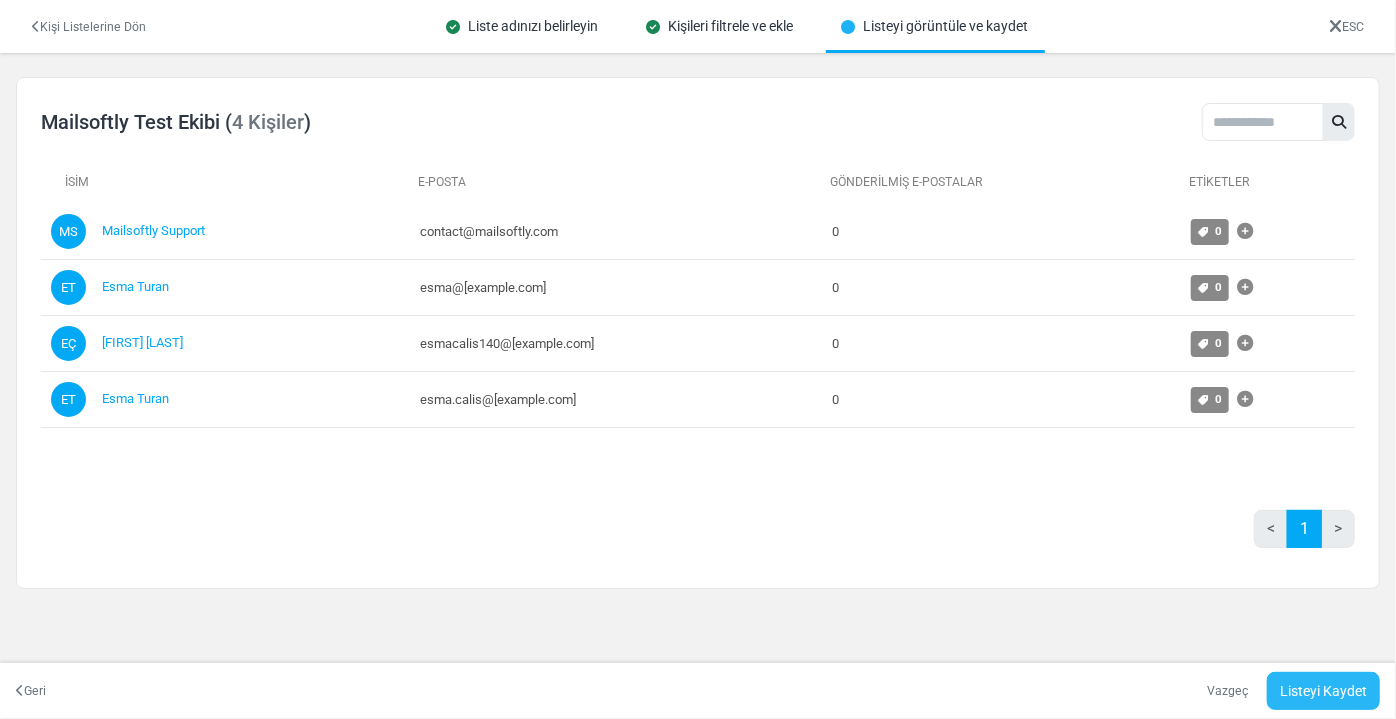 click on "Listeyi Kaydet" at bounding box center [1323, 691] 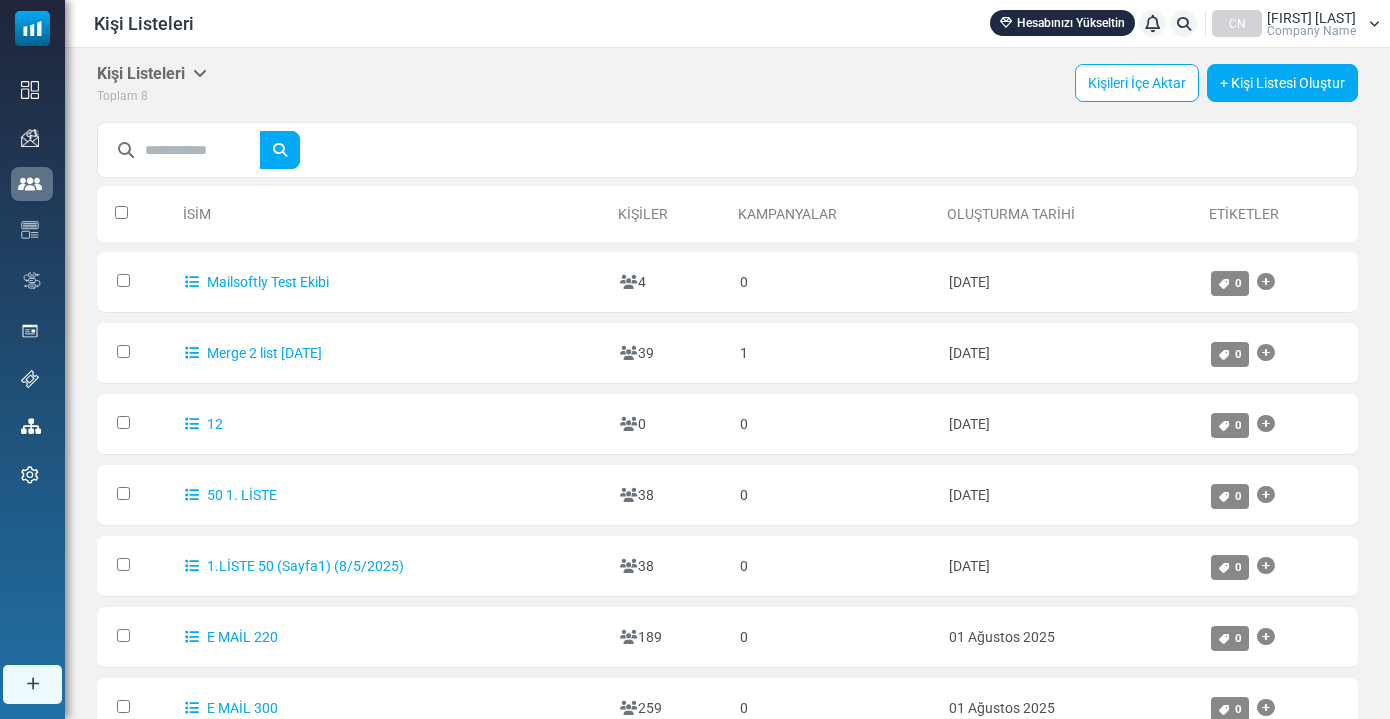 scroll, scrollTop: 0, scrollLeft: 0, axis: both 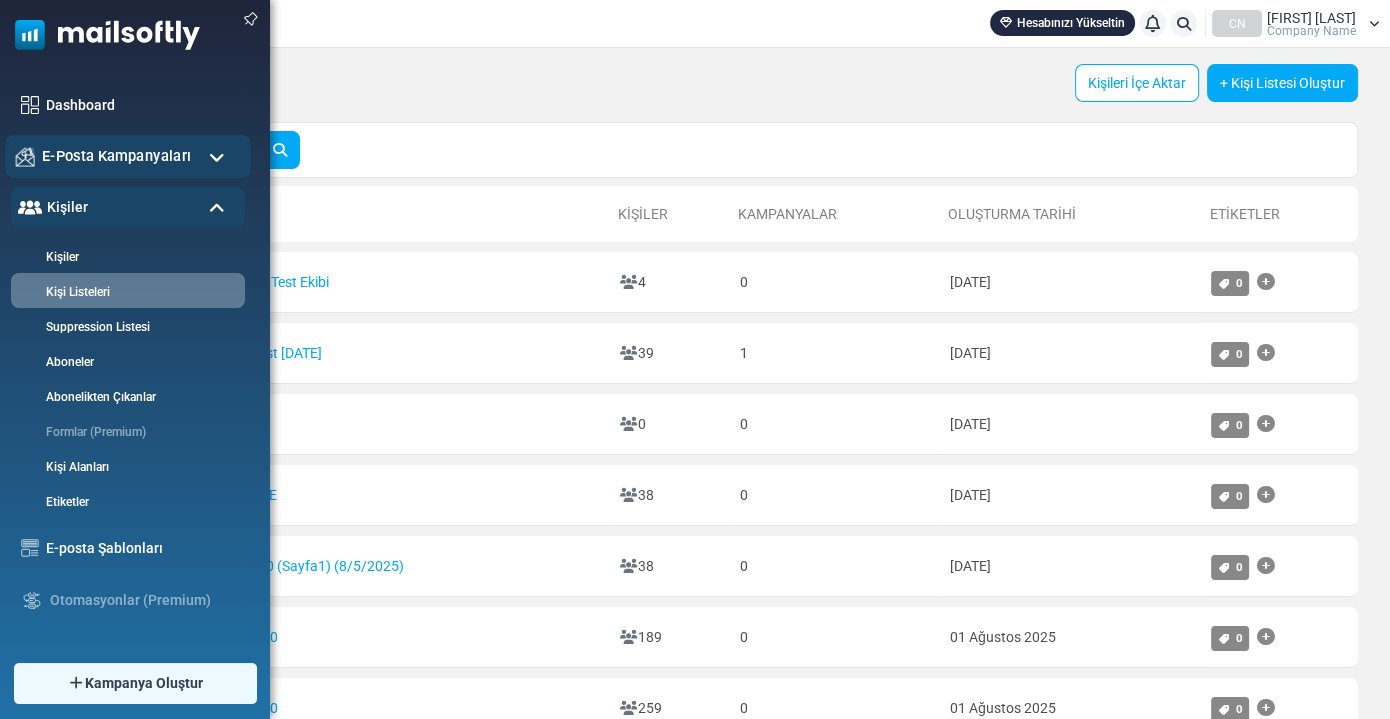 click on "E-Posta Kampanyaları" at bounding box center (116, 156) 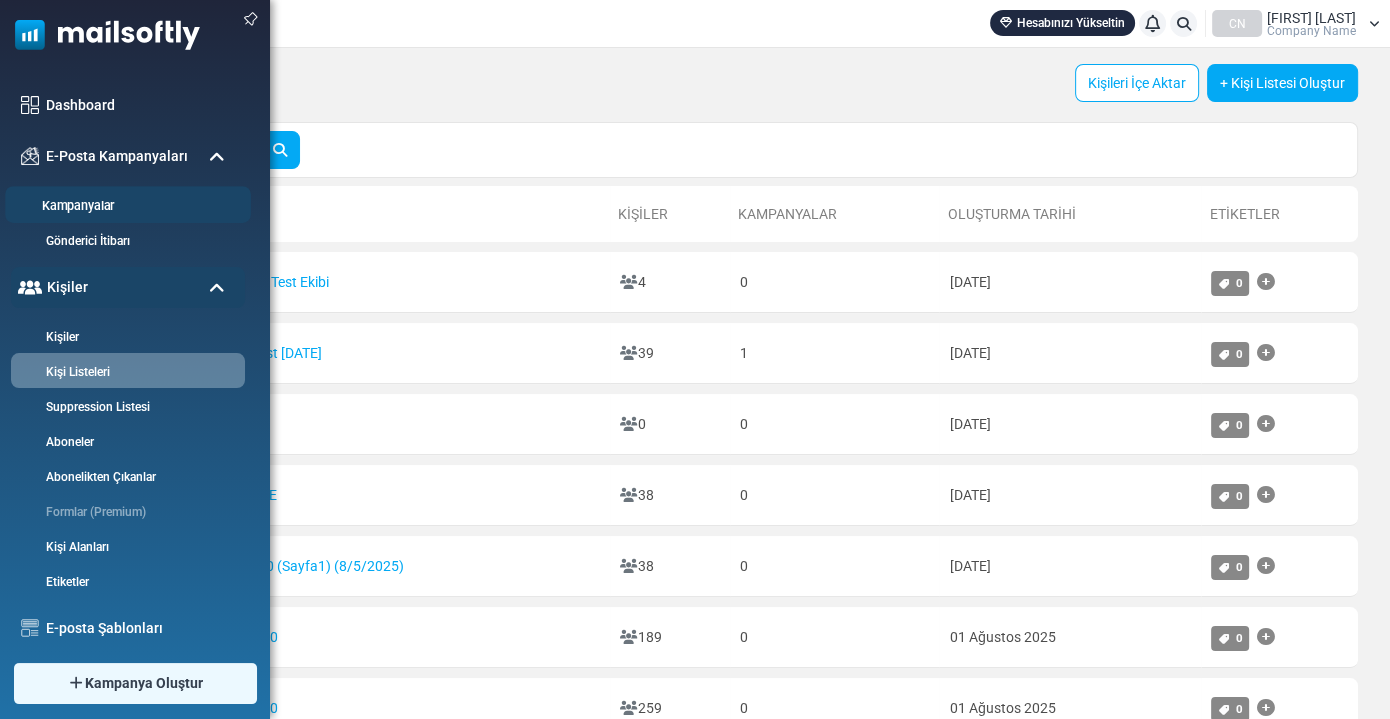 click on "Kampanyalar" at bounding box center (125, 206) 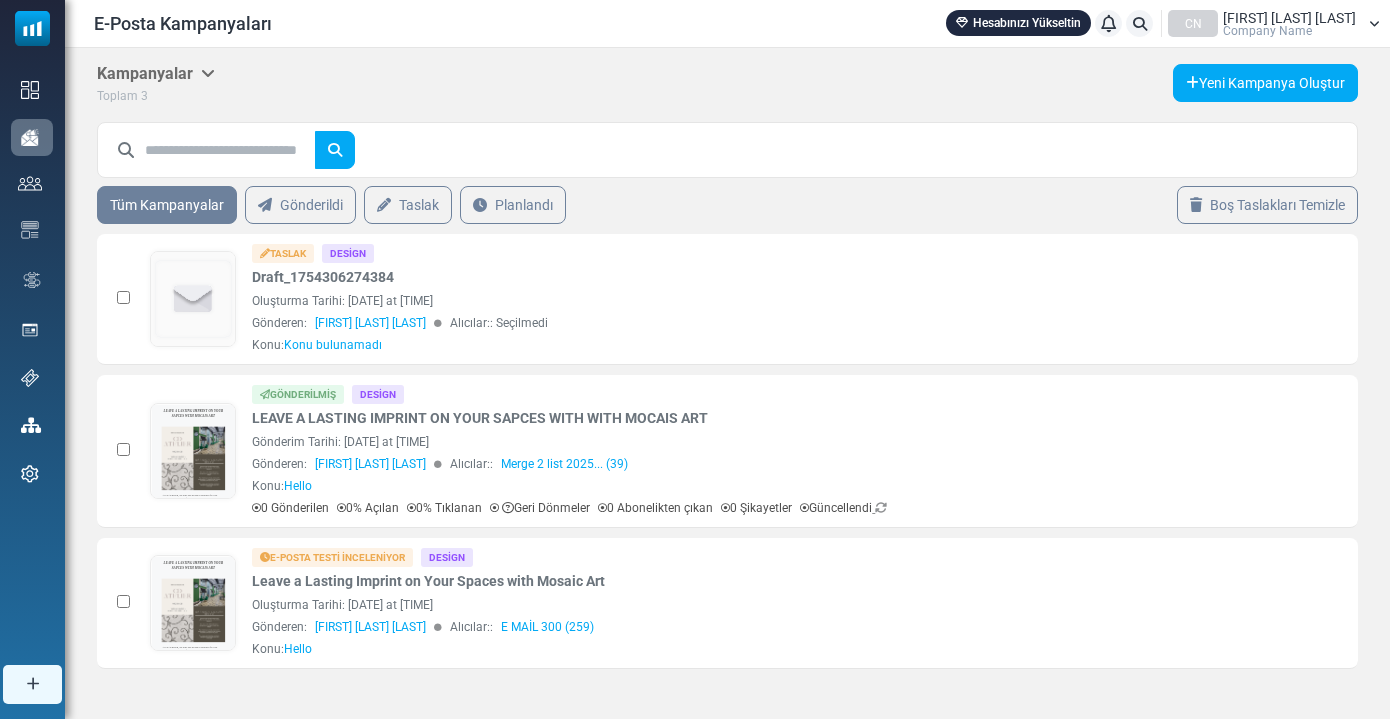 scroll, scrollTop: 0, scrollLeft: 0, axis: both 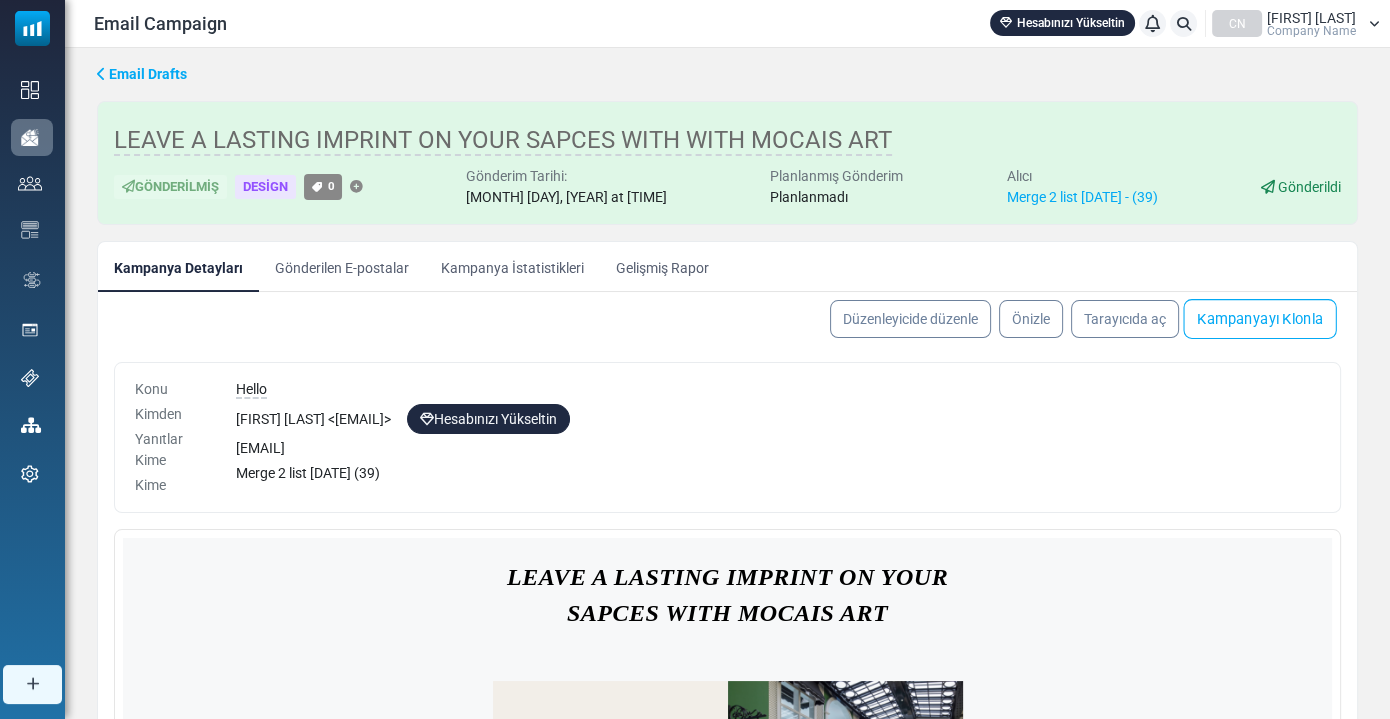 click on "Kampanyayı Klonla" at bounding box center (1259, 319) 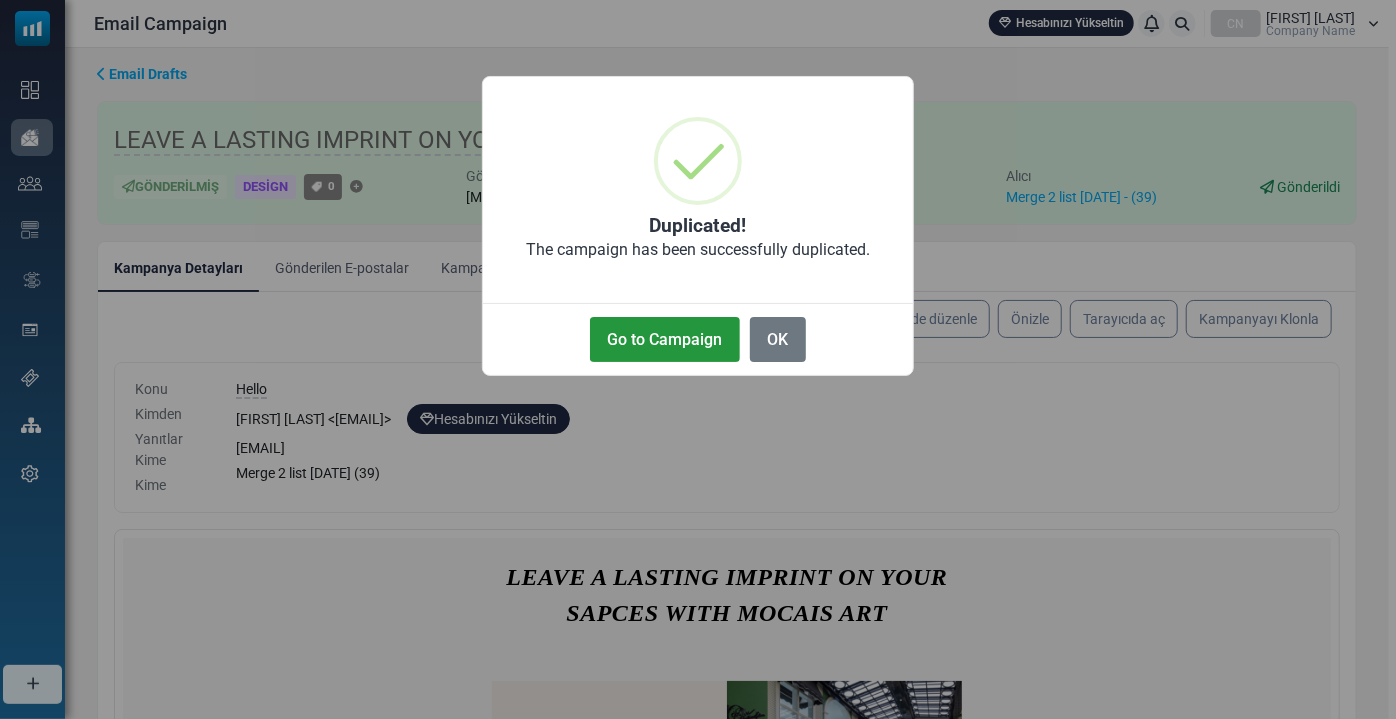 click on "Go to Campaign" at bounding box center (665, 339) 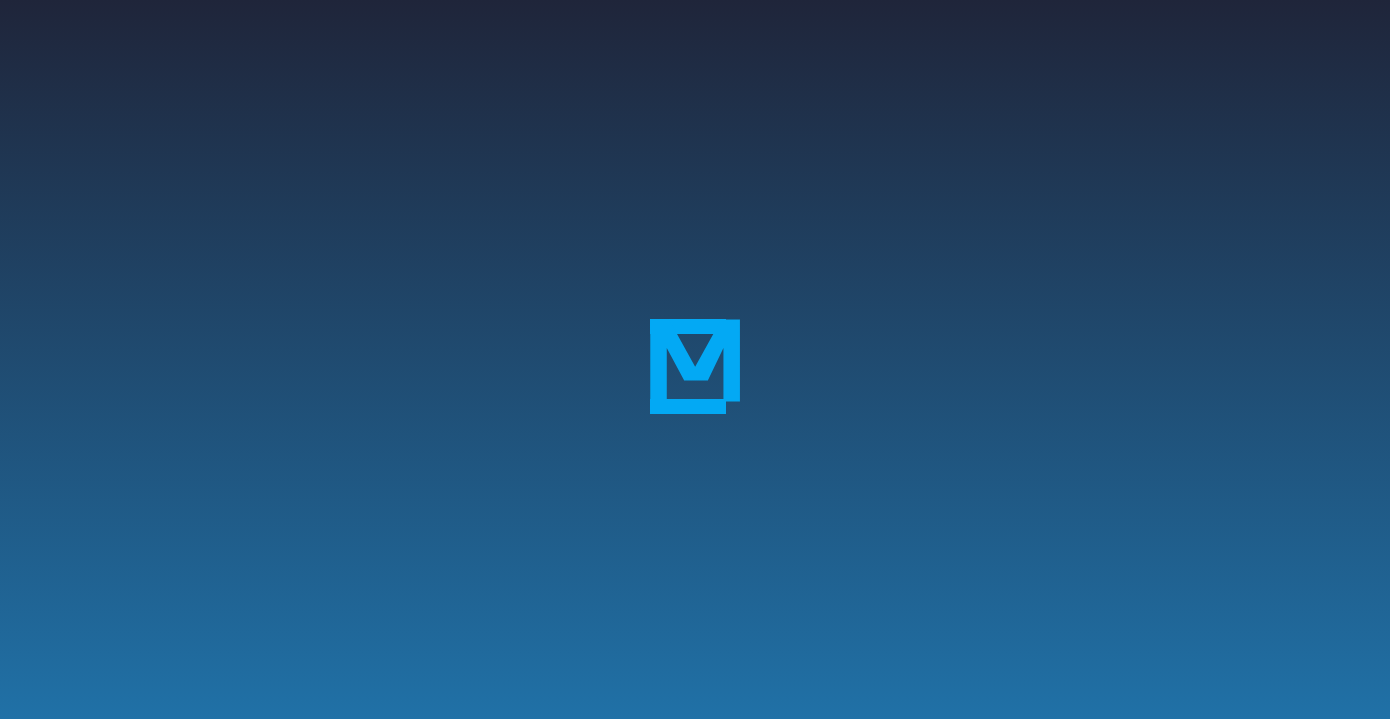 scroll, scrollTop: 0, scrollLeft: 0, axis: both 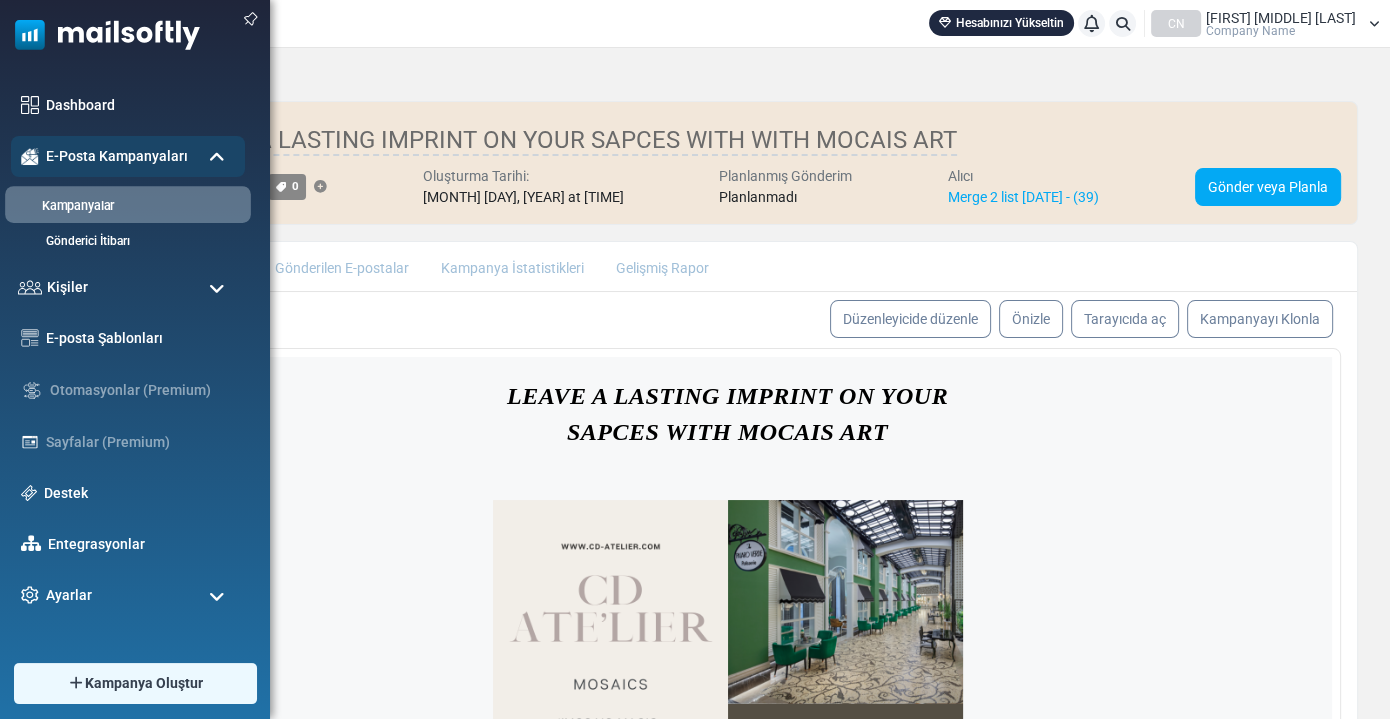 click on "Kampanyalar" at bounding box center [125, 206] 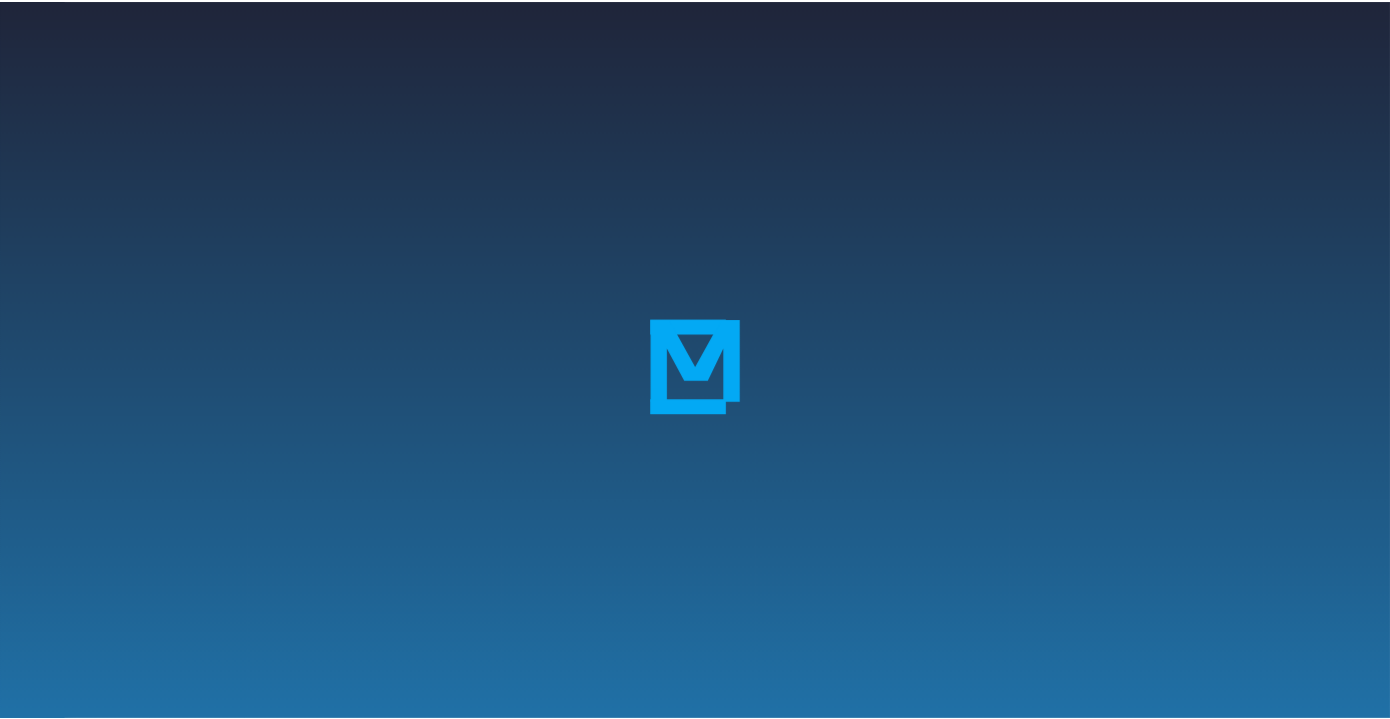 scroll, scrollTop: 0, scrollLeft: 0, axis: both 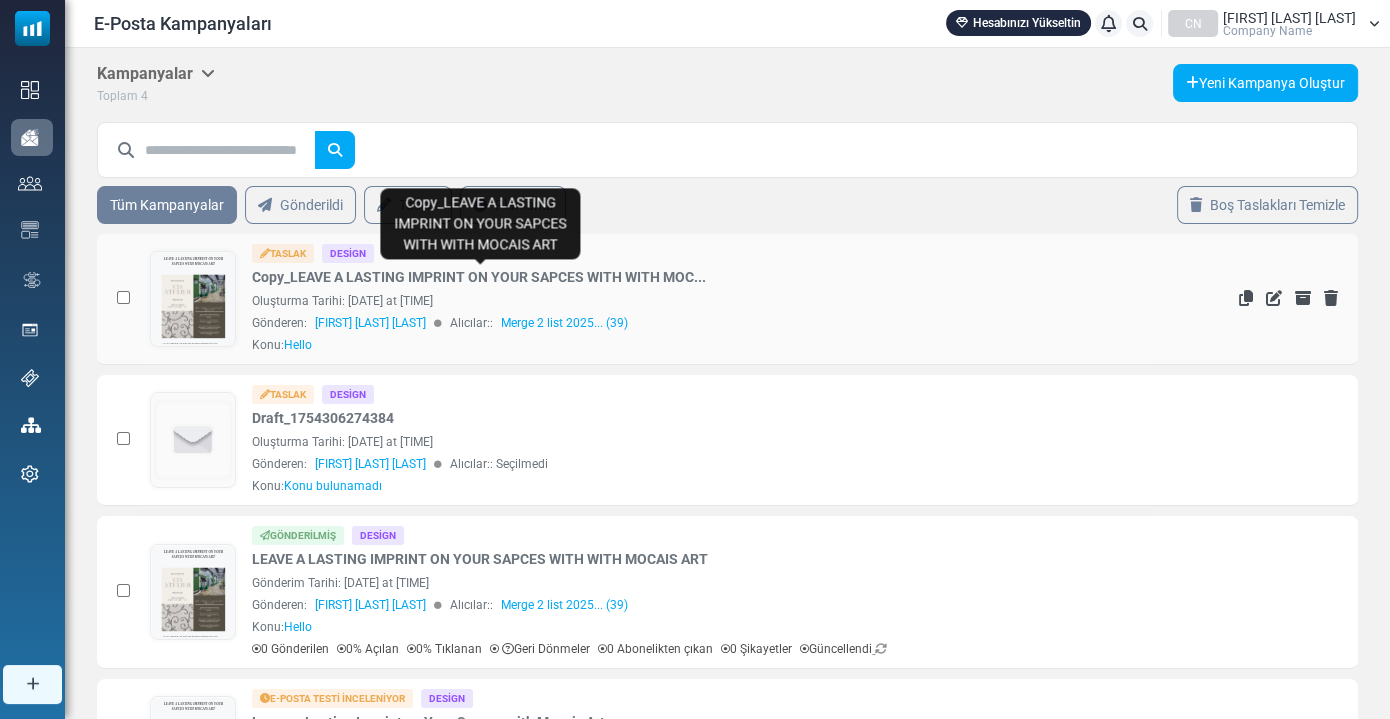 click on "Copy_LEAVE A LASTING IMPRINT ON YOUR SAPCES WITH WITH MOC..." at bounding box center (479, 277) 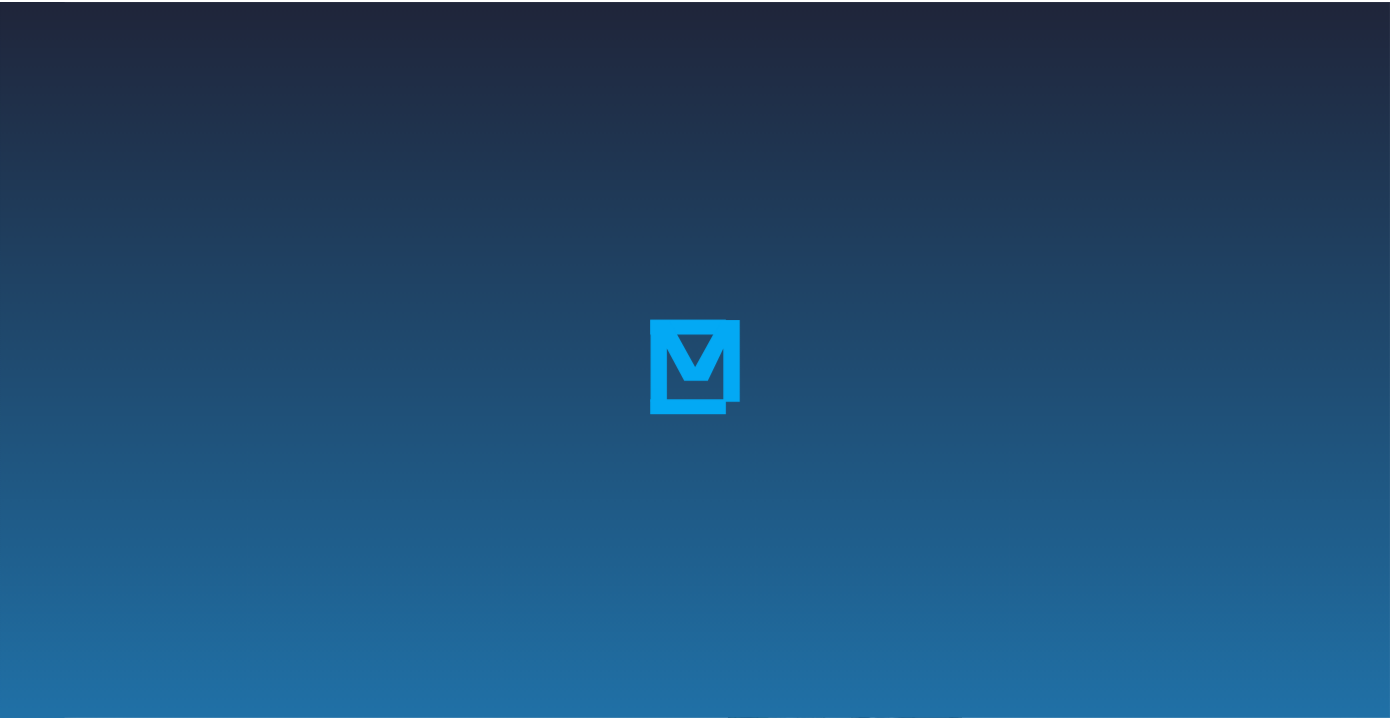scroll, scrollTop: 0, scrollLeft: 0, axis: both 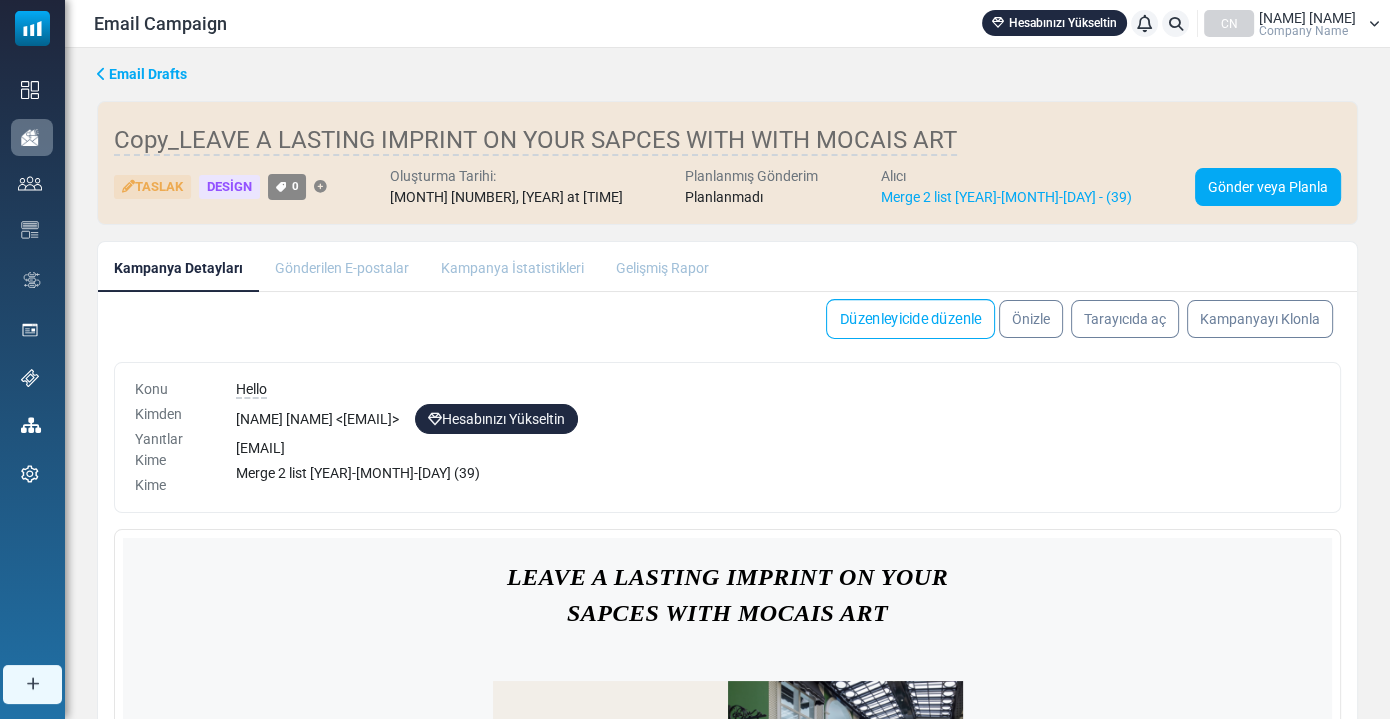 click on "Düzenleyicide düzenle" at bounding box center (910, 319) 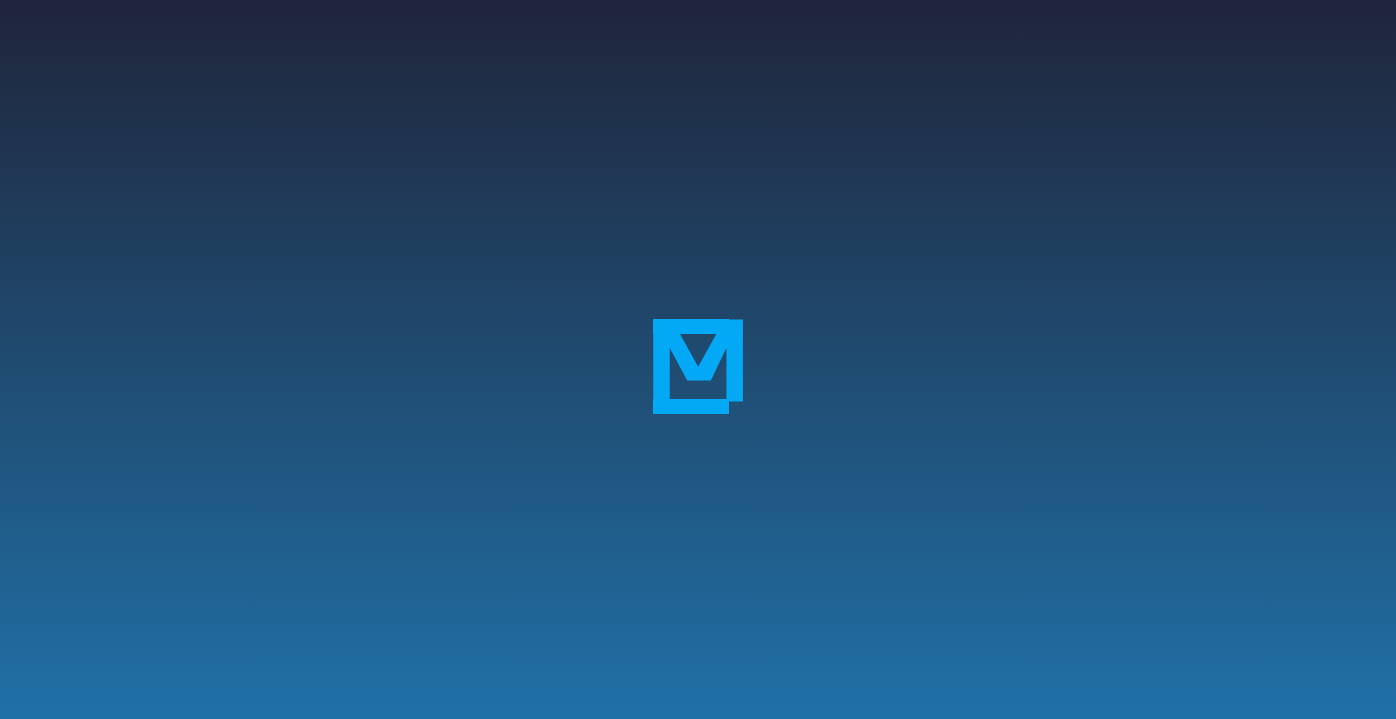 scroll, scrollTop: 0, scrollLeft: 0, axis: both 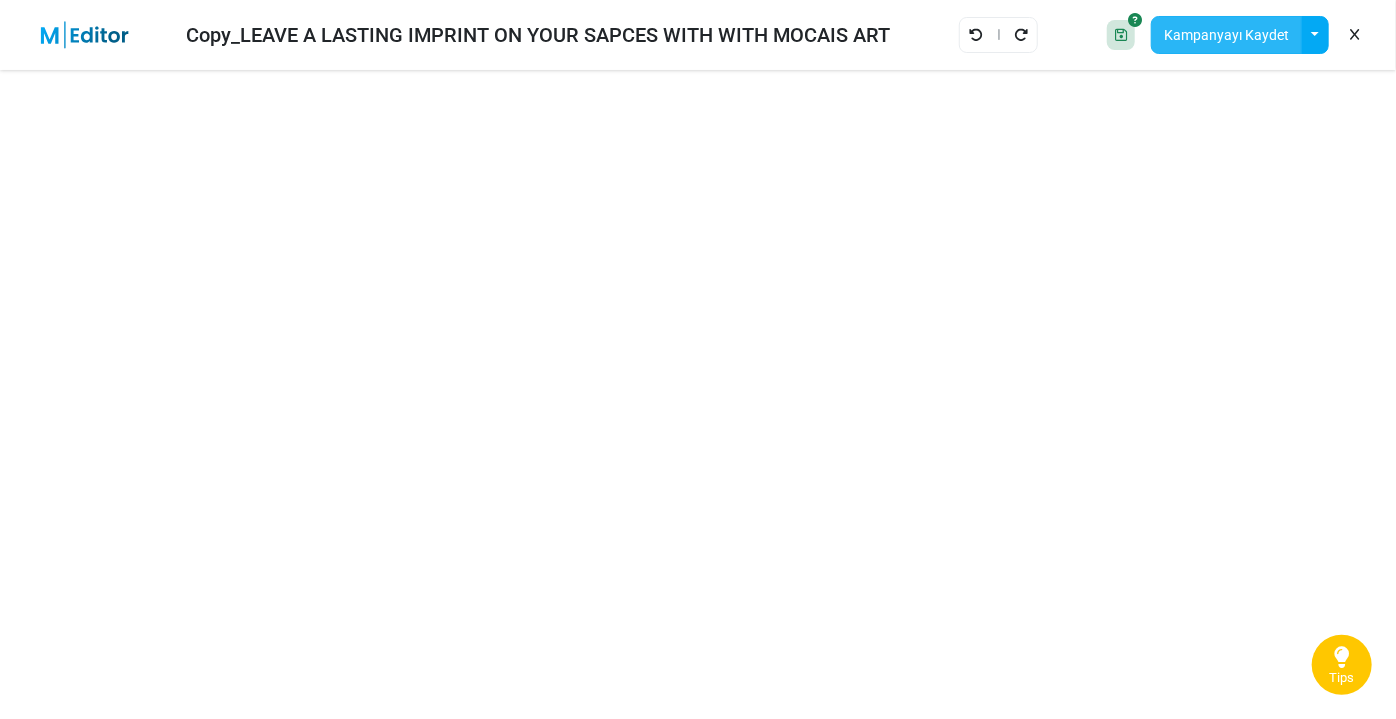 click on "Kampanyayı Kaydet" at bounding box center [1226, 35] 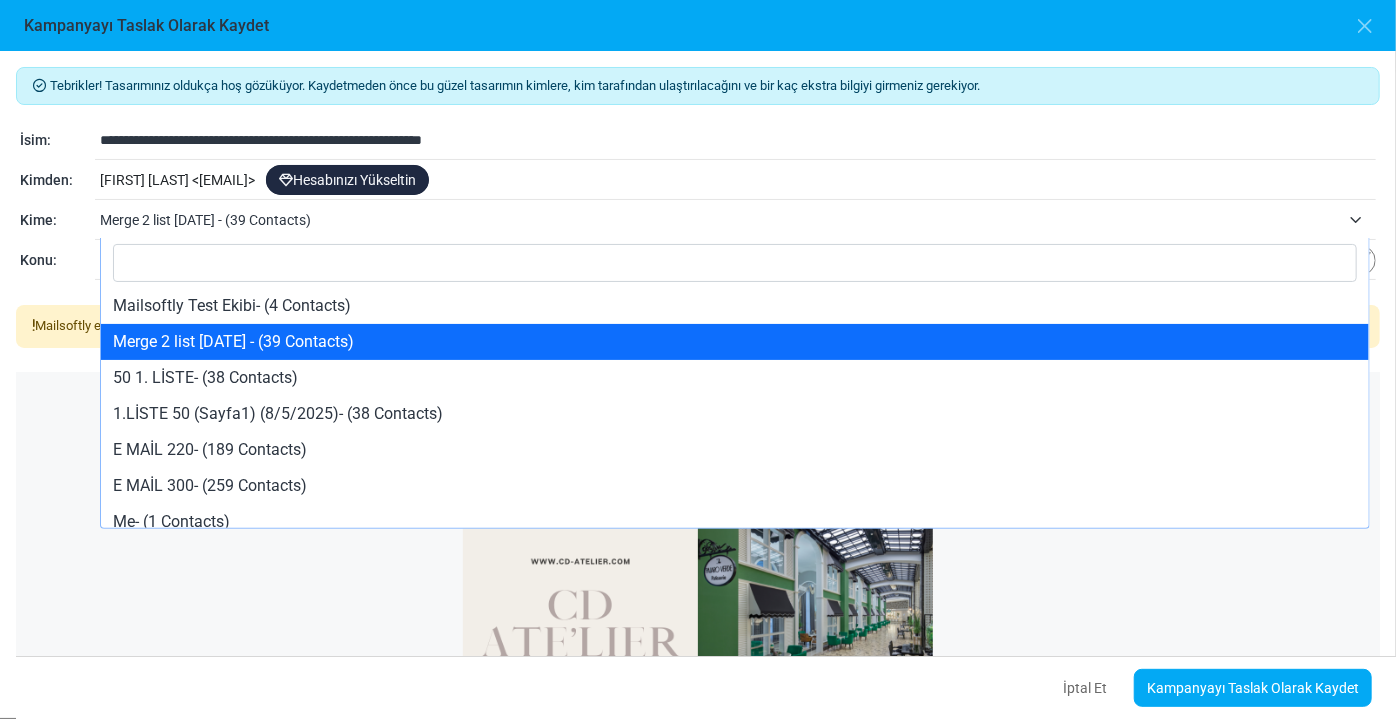 click on "Merge 2 list [DATE] - (39 Contacts)" at bounding box center [720, 220] 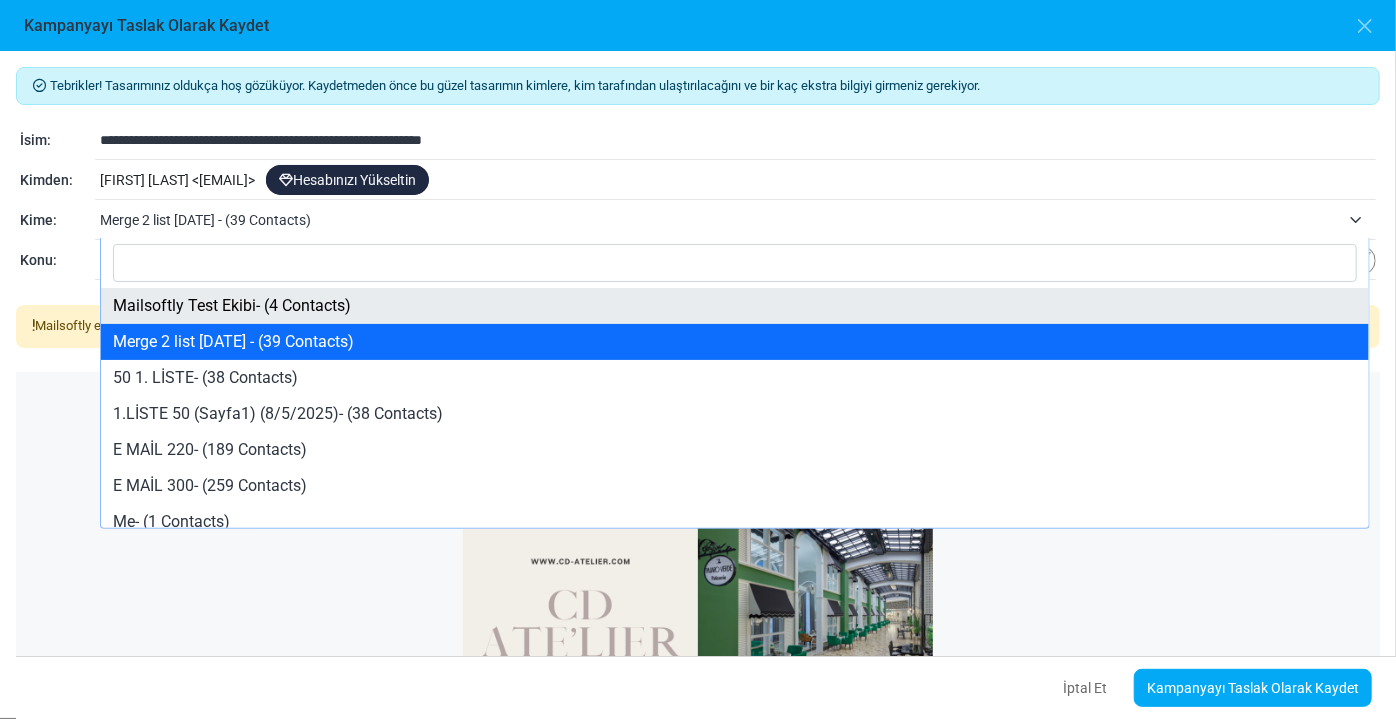 select on "*****" 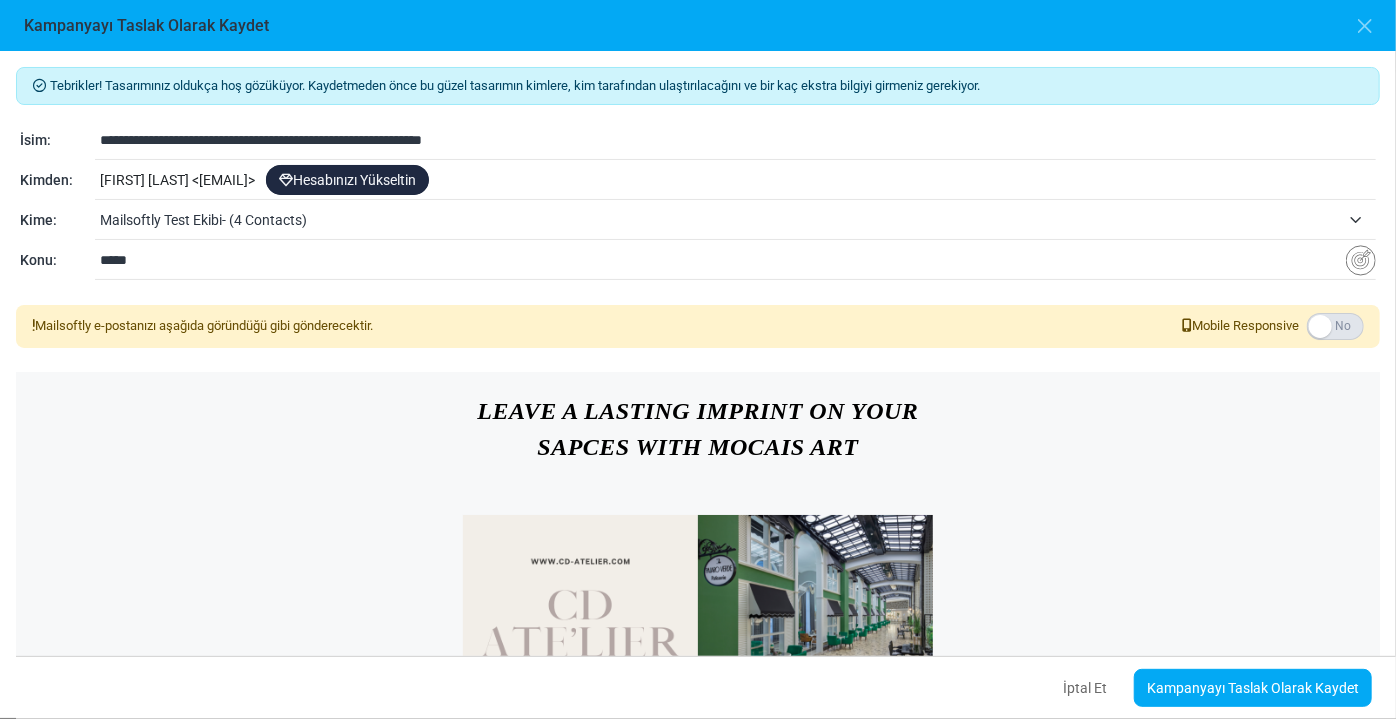 click on "*****" at bounding box center [723, 260] 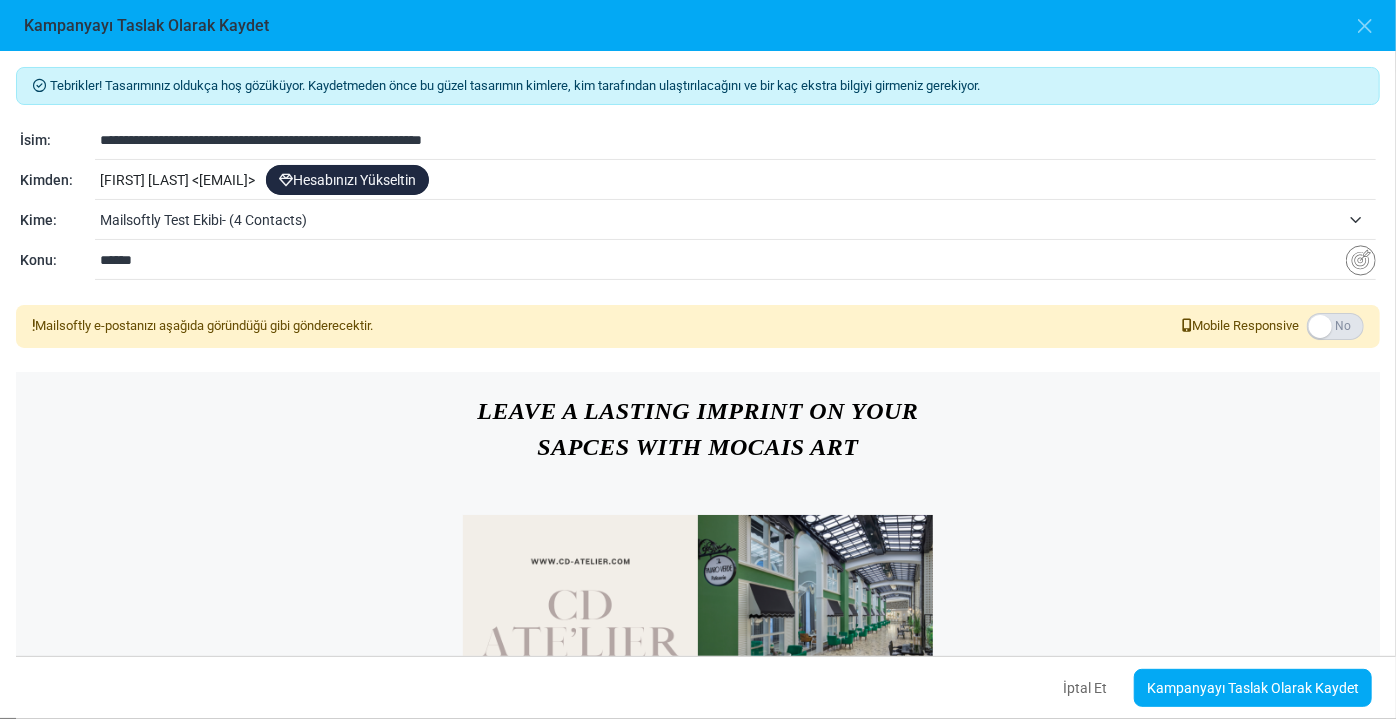 type on "**********" 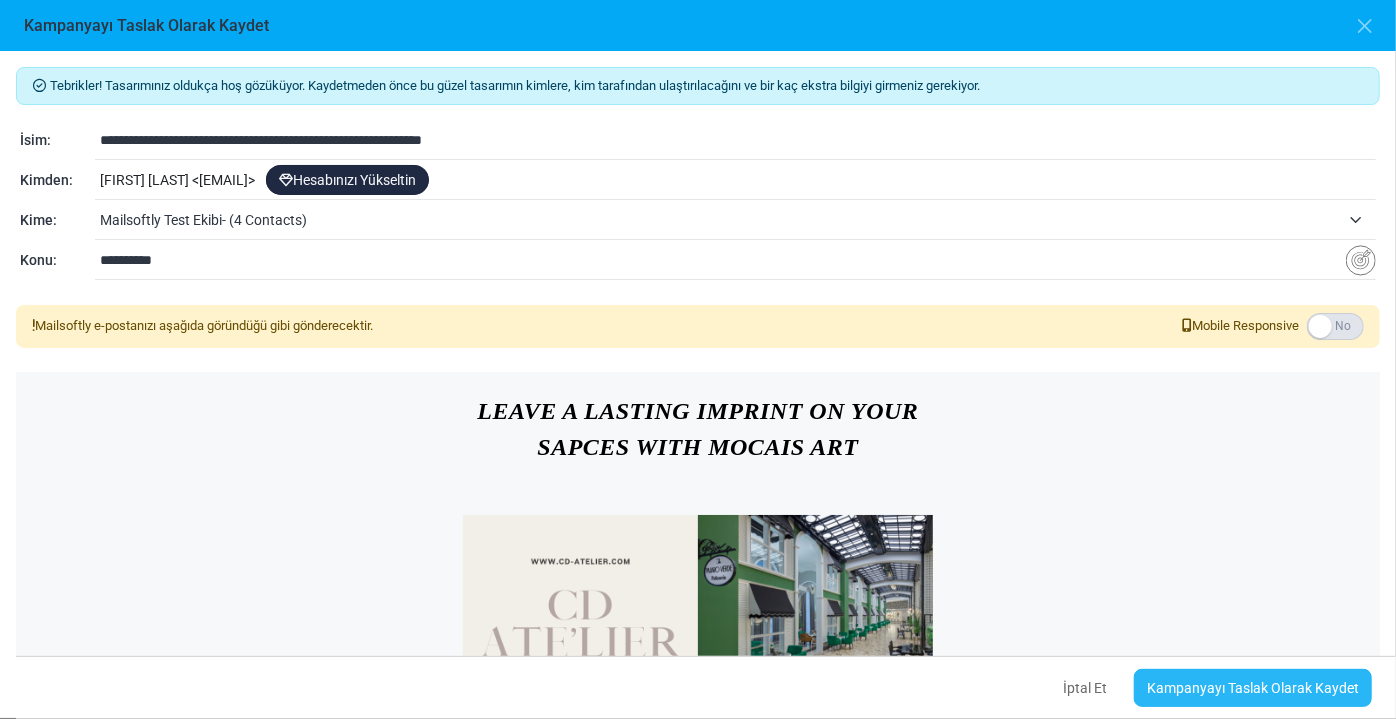 click on "Kampanyayı Taslak Olarak Kaydet" at bounding box center (1253, 688) 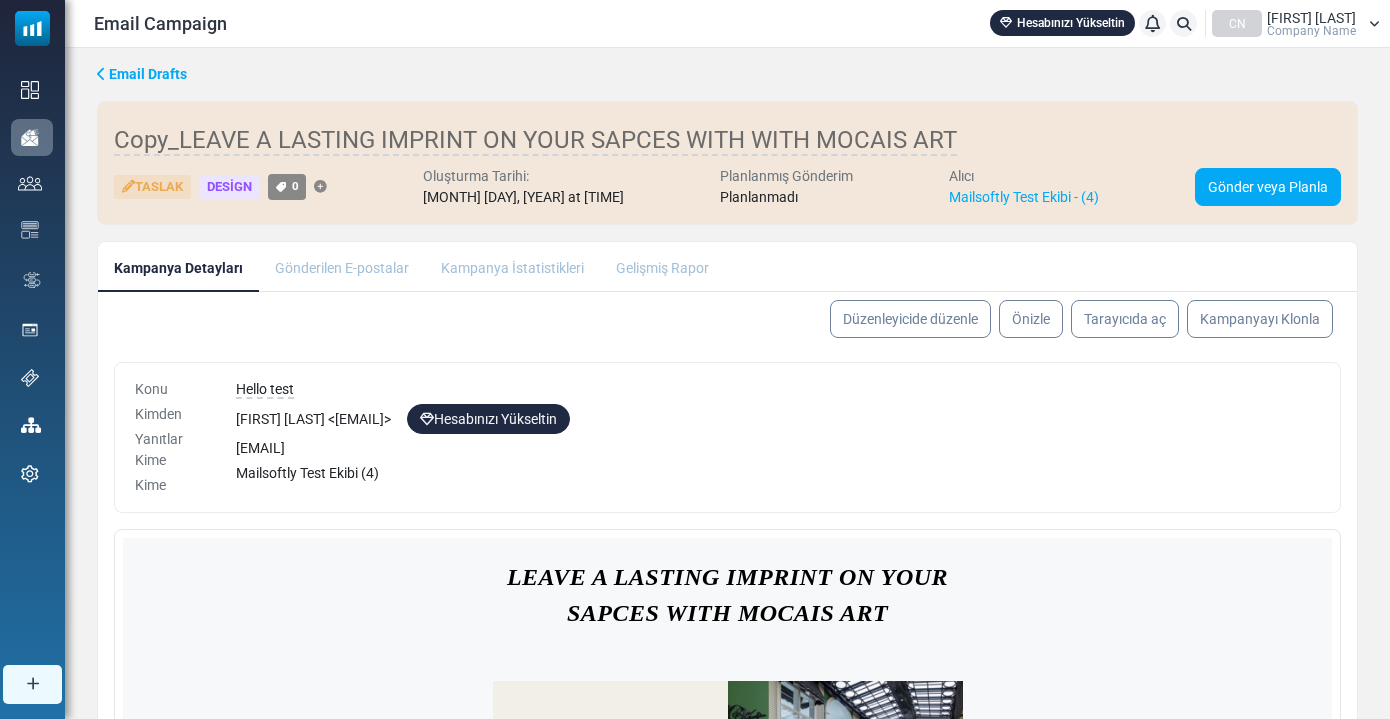 scroll, scrollTop: 0, scrollLeft: 0, axis: both 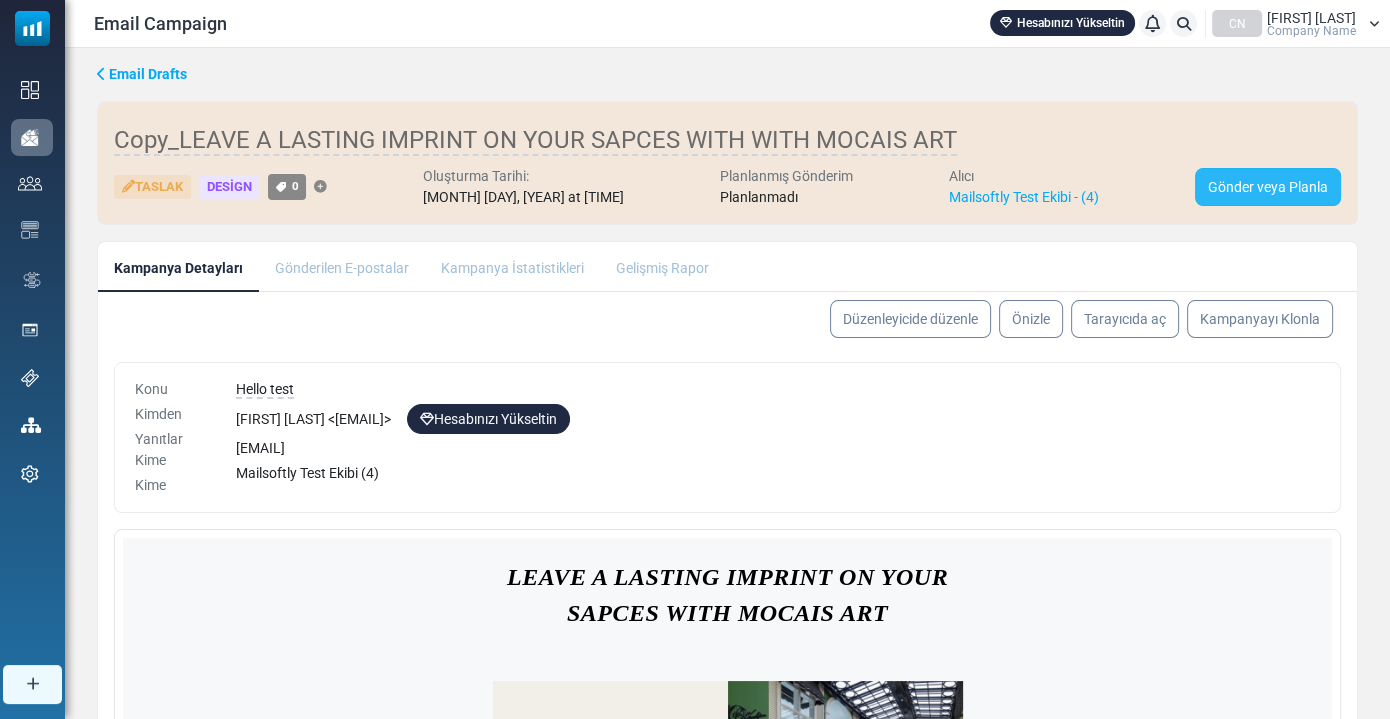 click on "Gönder veya Planla" at bounding box center (1268, 187) 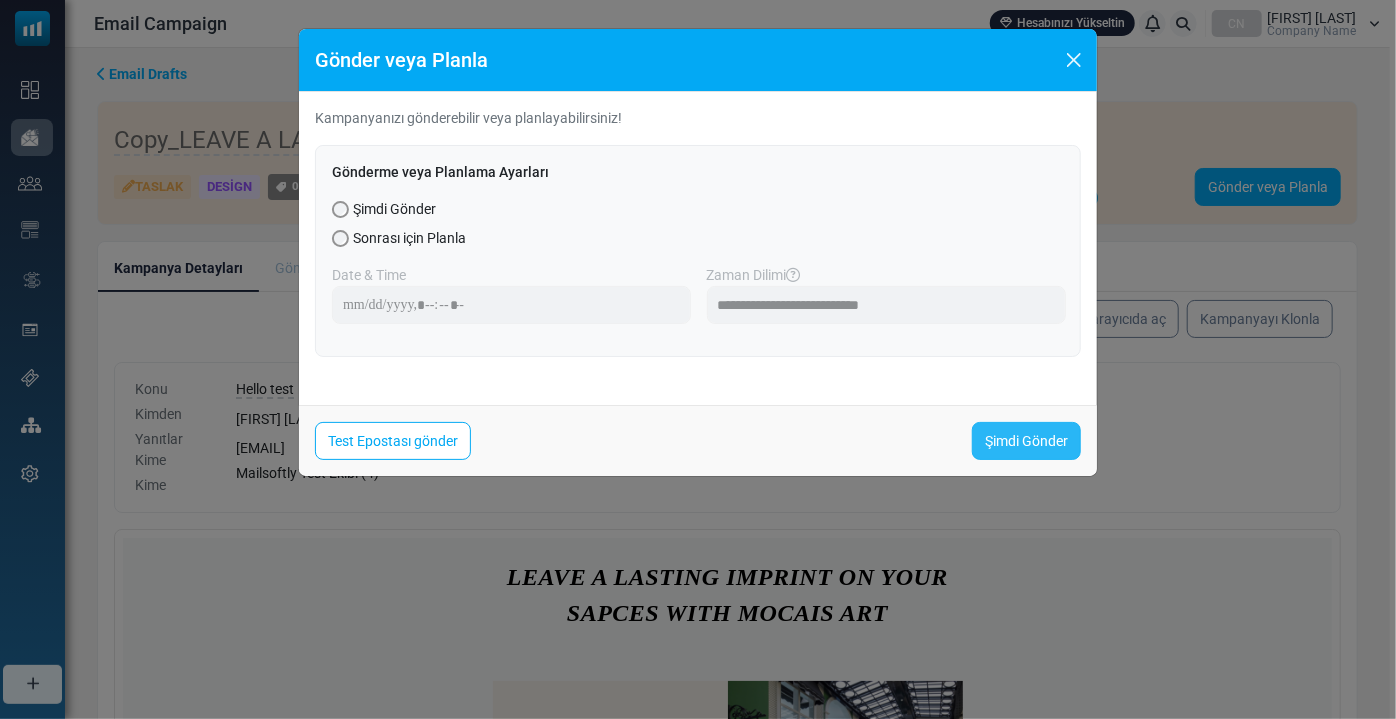 click on "Şimdi Gönder" at bounding box center [1026, 441] 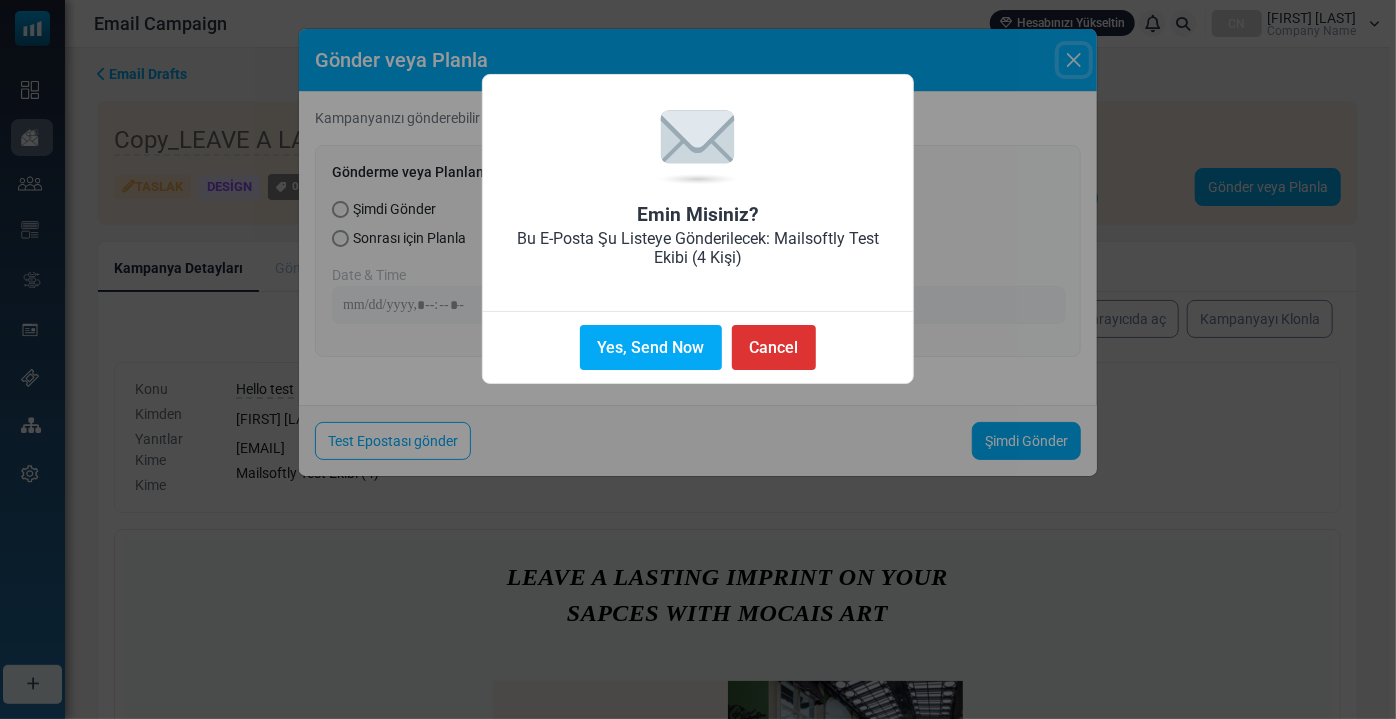 click on "Yes, Send Now" at bounding box center [651, 347] 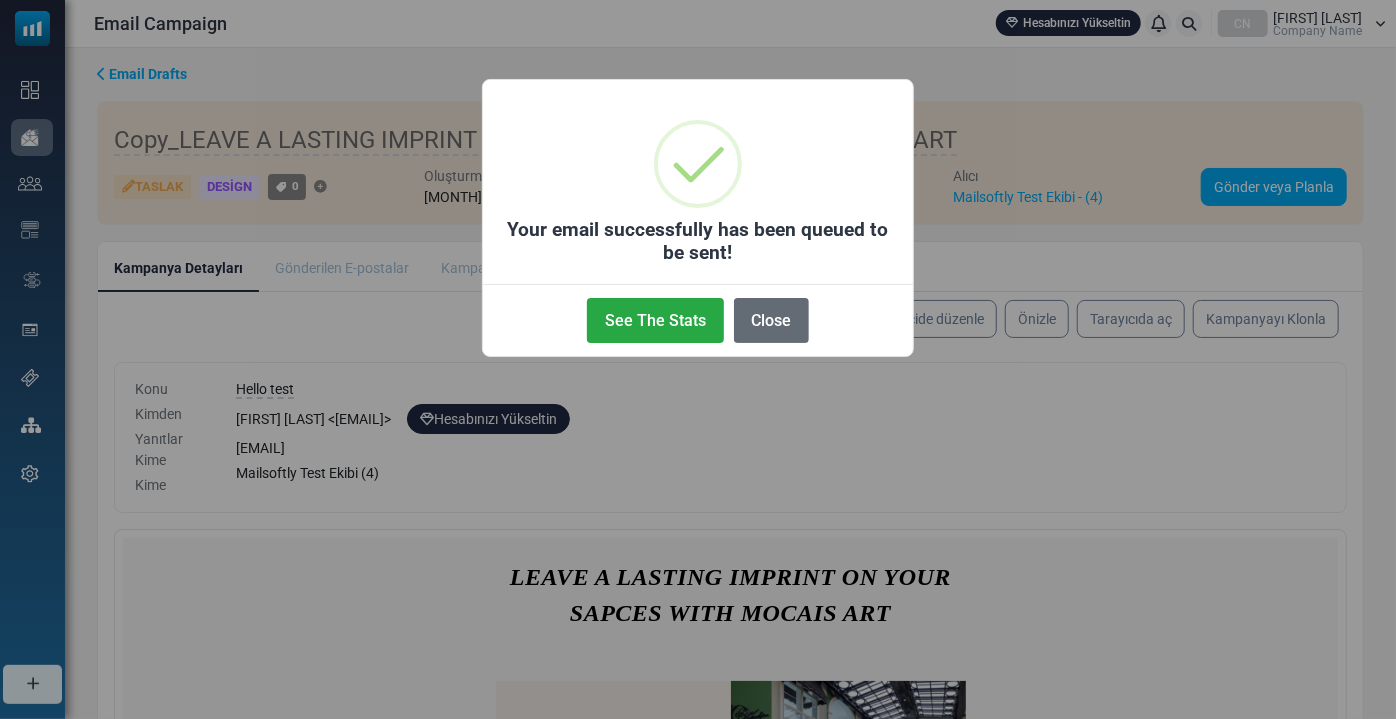 click on "Close" at bounding box center (771, 320) 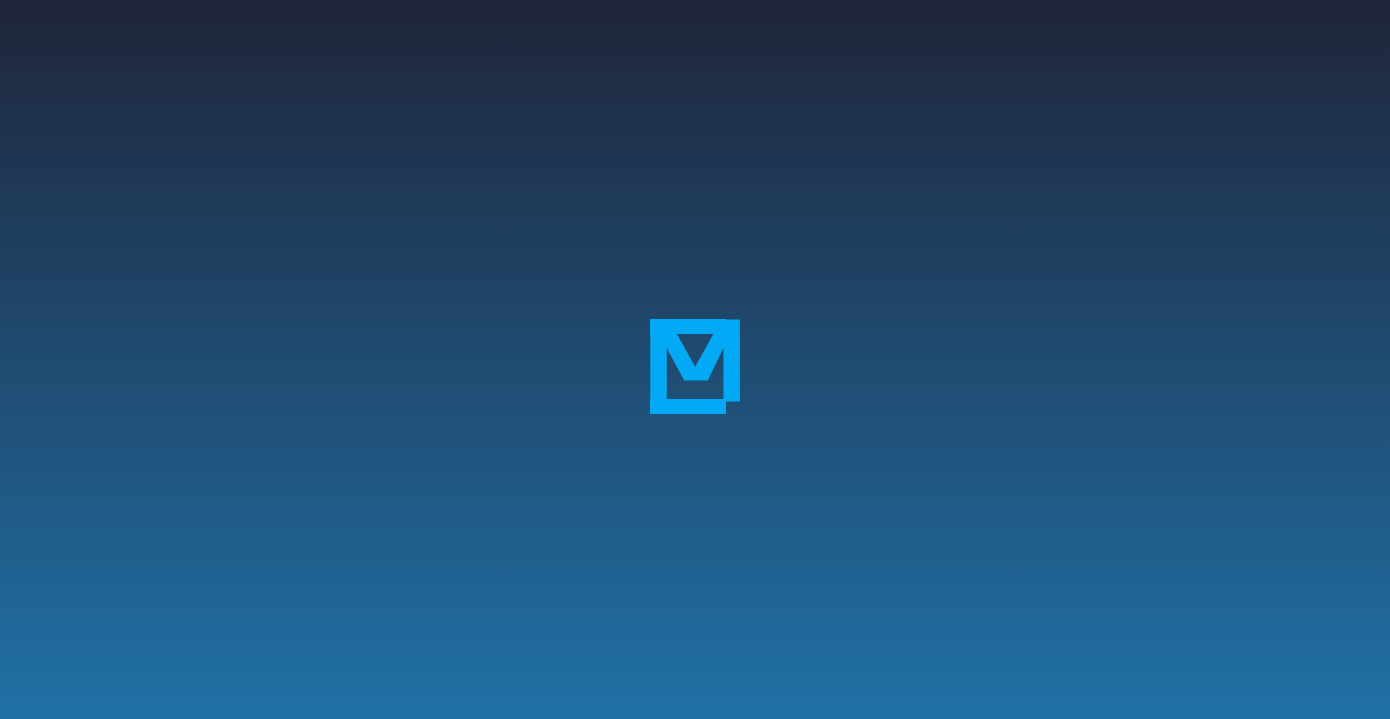 scroll, scrollTop: 0, scrollLeft: 0, axis: both 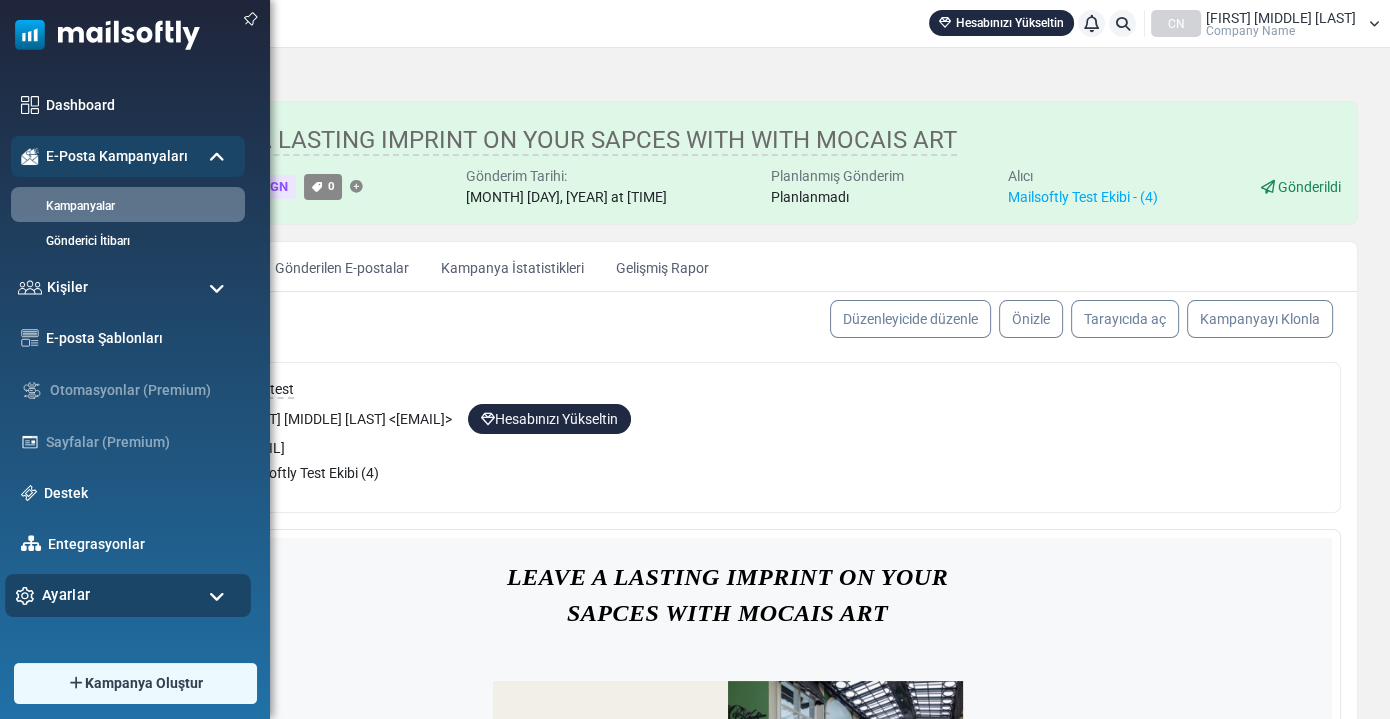 click on "Ayarlar" at bounding box center (66, 595) 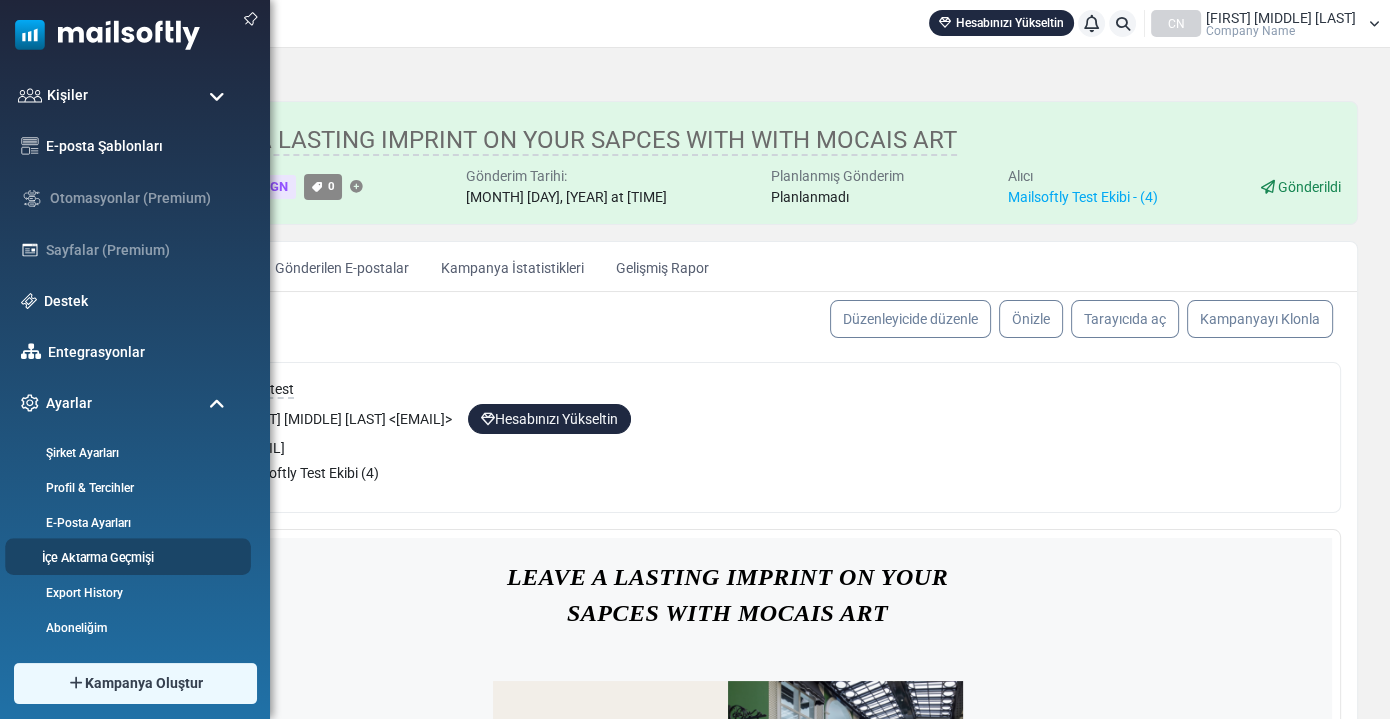 scroll, scrollTop: 196, scrollLeft: 0, axis: vertical 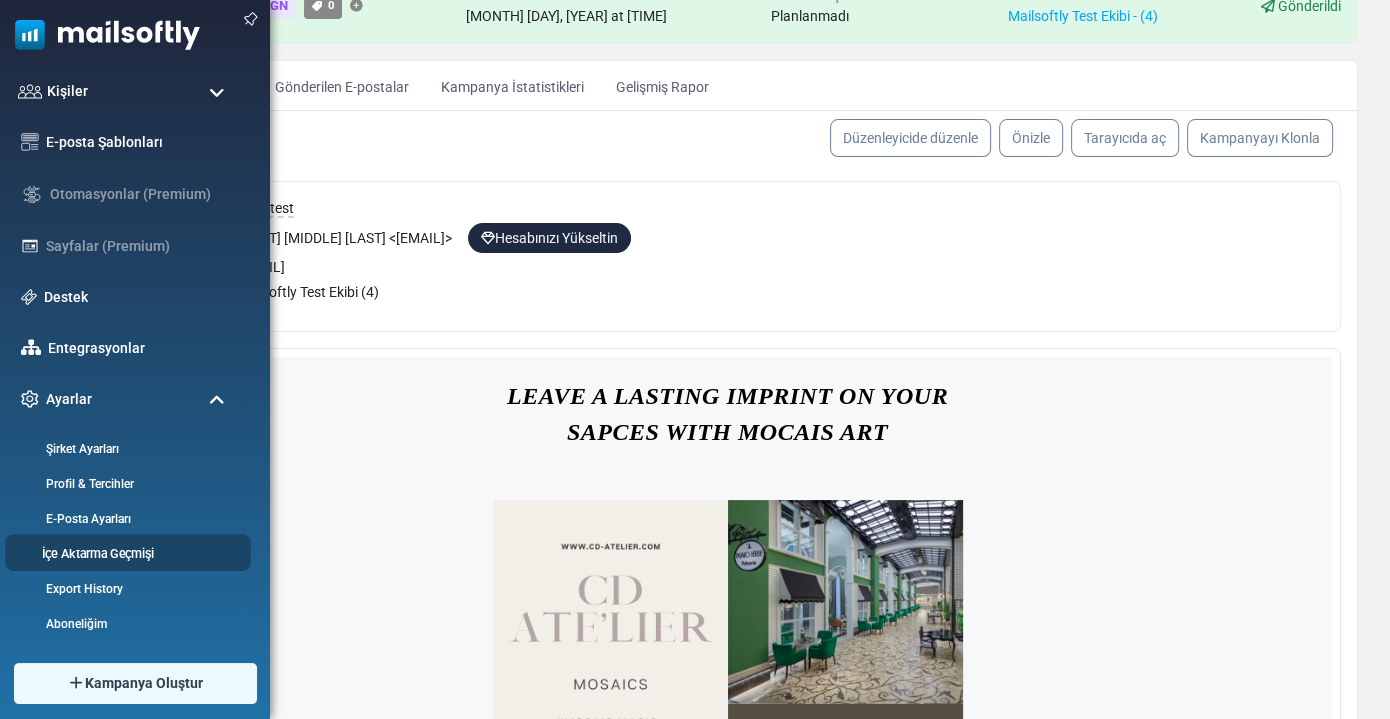 click on "İçe Aktarma Geçmişi" at bounding box center (125, 553) 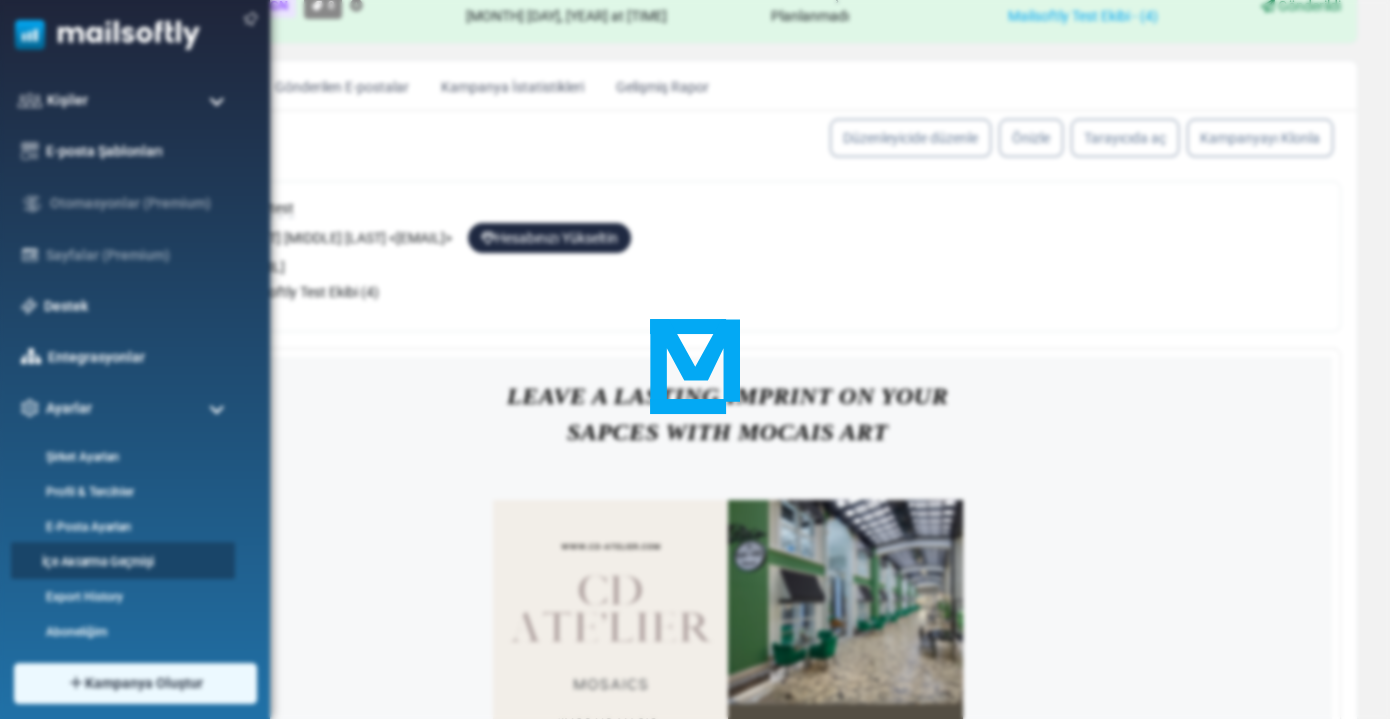 scroll, scrollTop: 0, scrollLeft: 0, axis: both 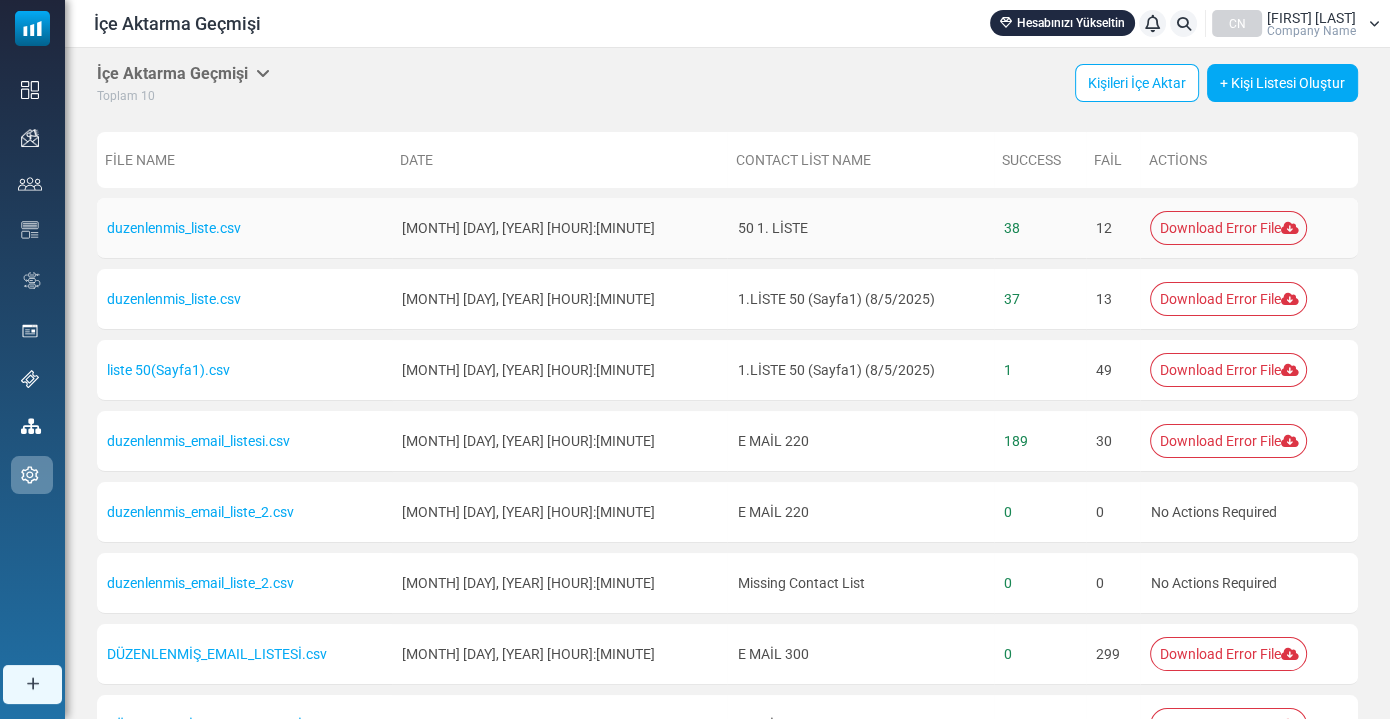 click on "Download Error File" at bounding box center (1228, 228) 